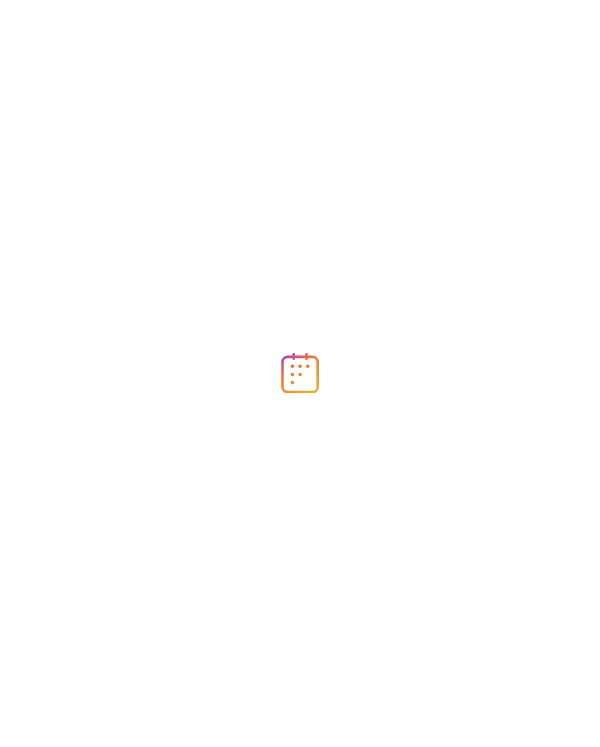 scroll, scrollTop: 0, scrollLeft: 0, axis: both 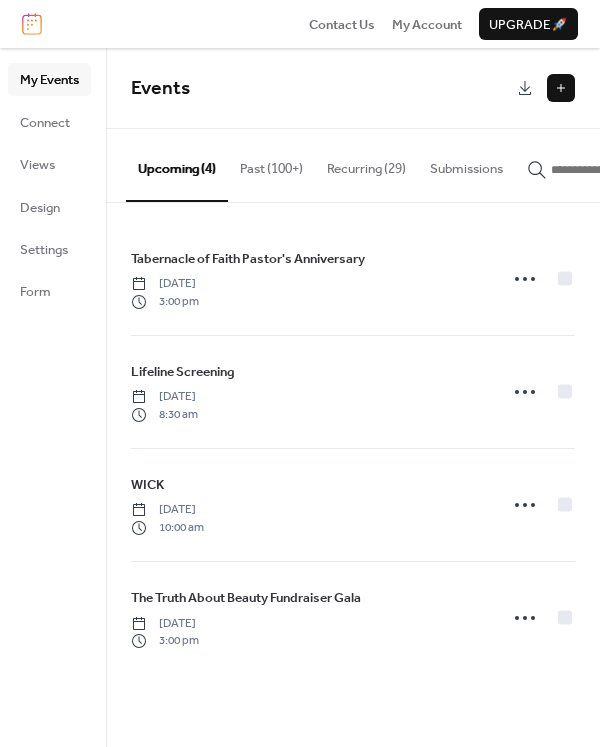 click at bounding box center (561, 88) 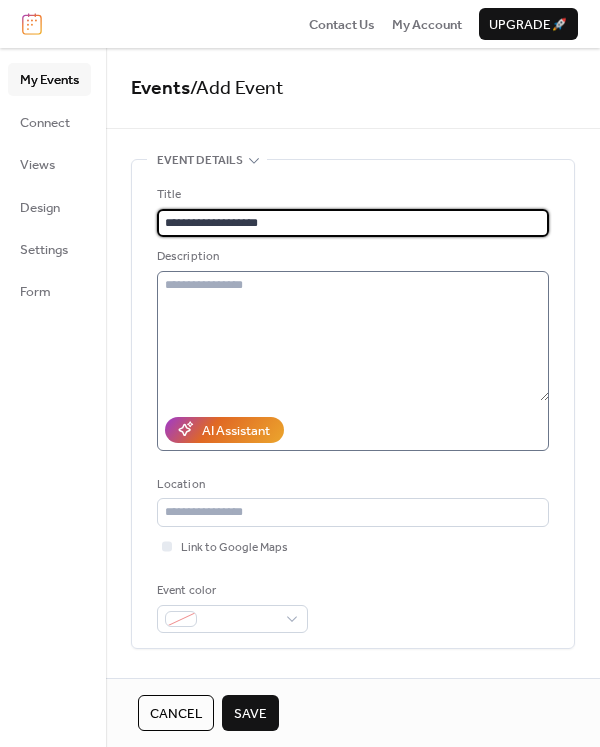 type on "**********" 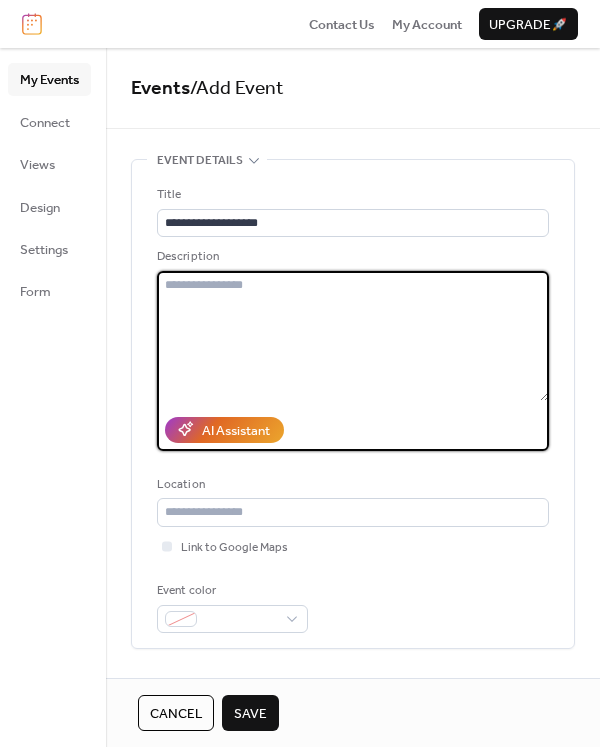 click at bounding box center [353, 336] 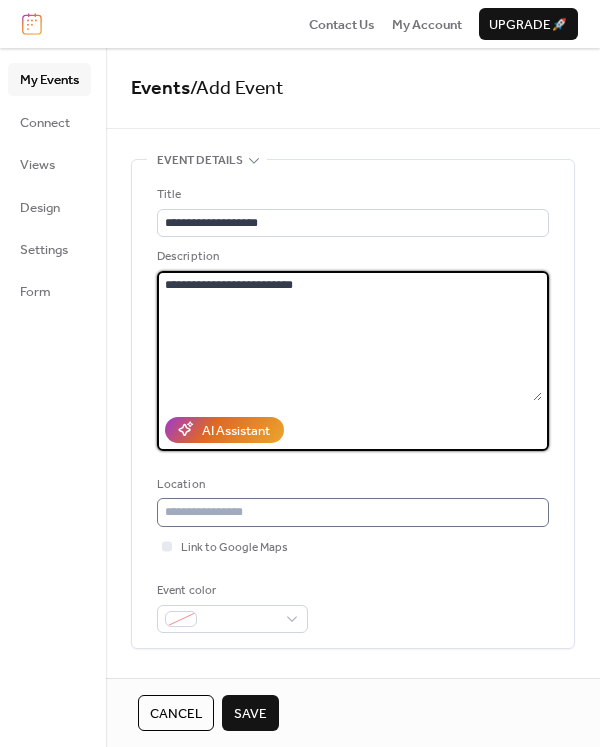 type on "**********" 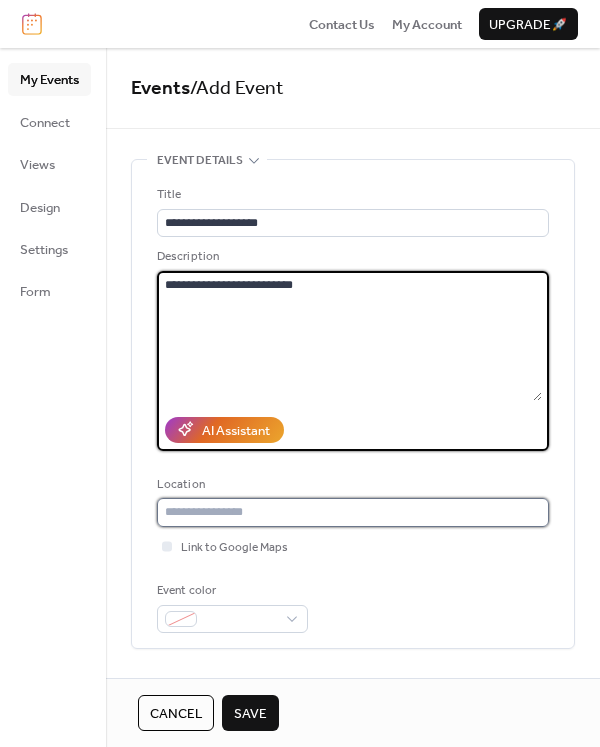 click at bounding box center (353, 512) 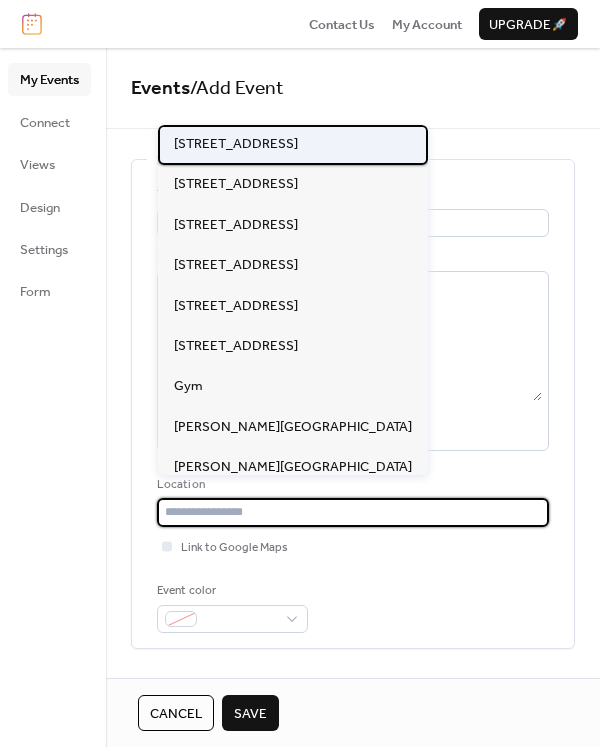 click on "[STREET_ADDRESS]" at bounding box center [236, 144] 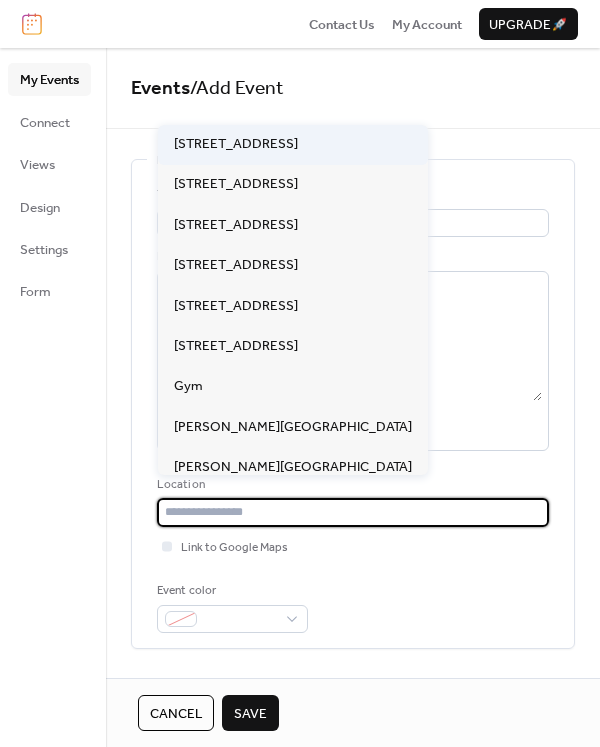 type on "**********" 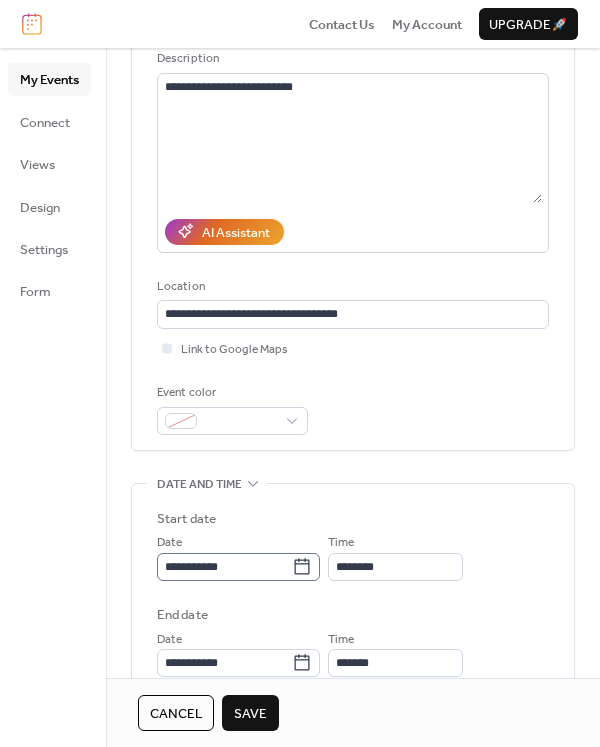 scroll, scrollTop: 200, scrollLeft: 0, axis: vertical 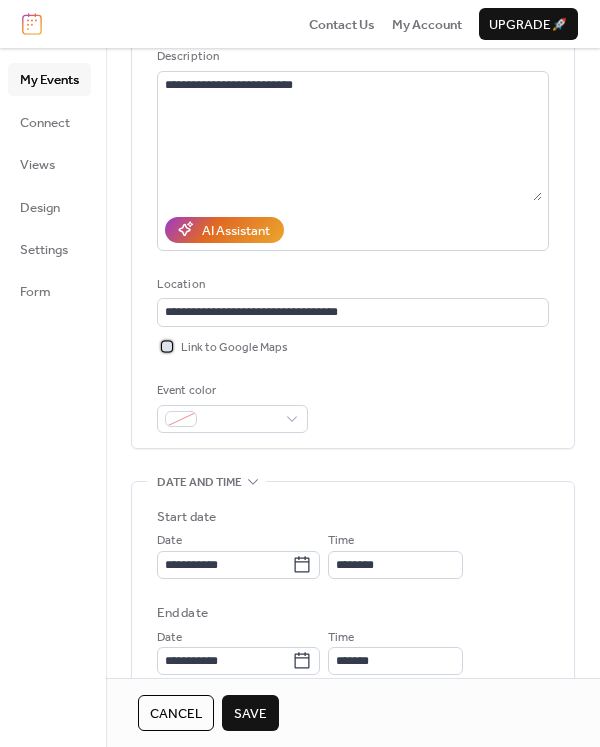 click at bounding box center [167, 346] 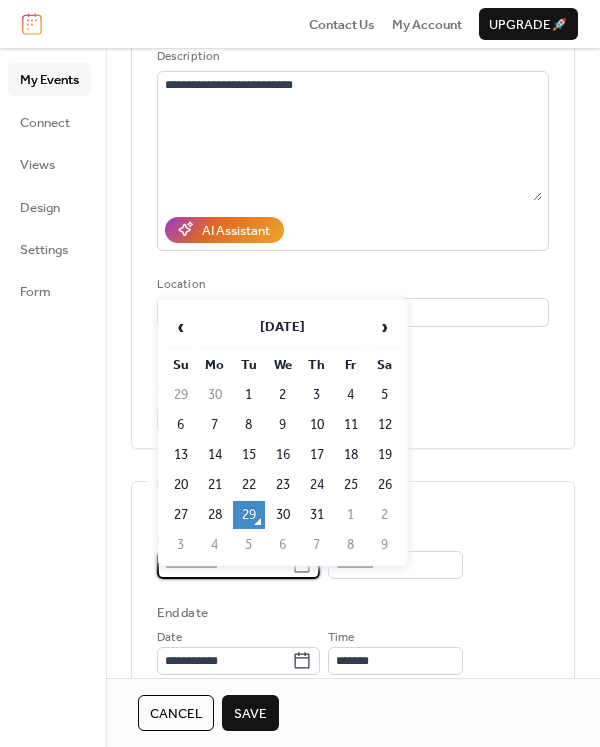 click on "**********" at bounding box center (224, 565) 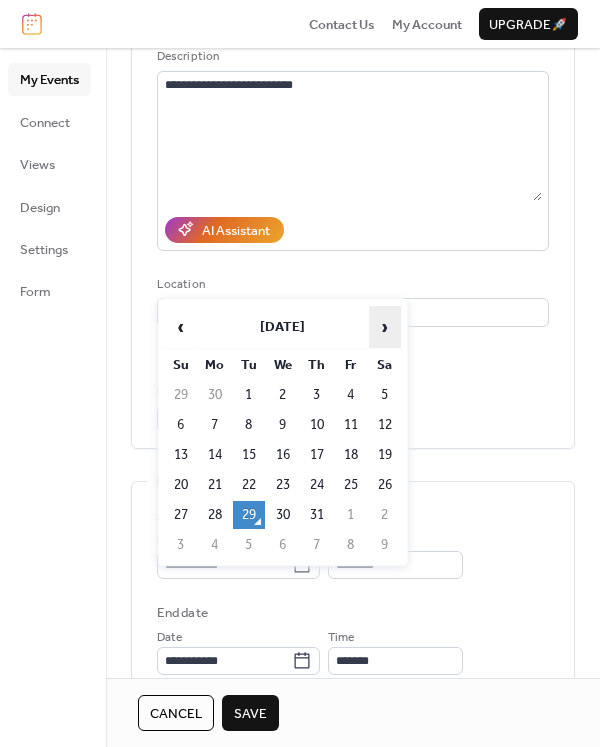 click on "›" at bounding box center (385, 327) 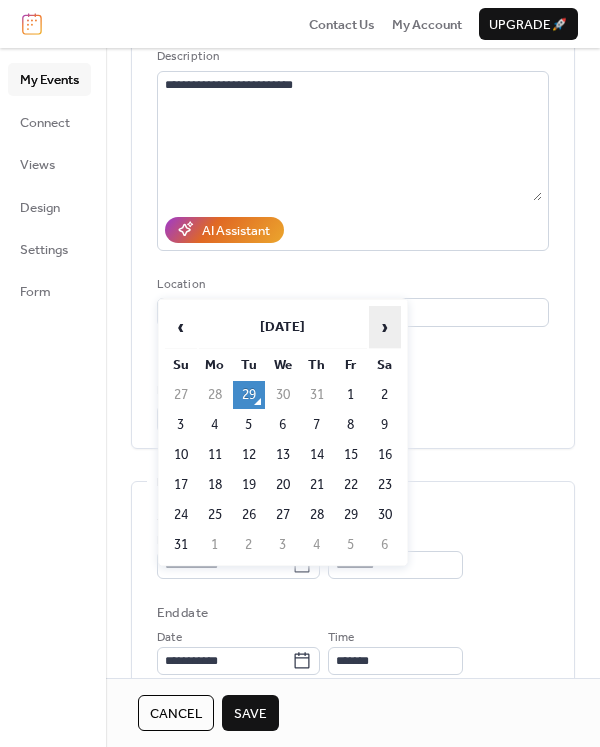 click on "›" at bounding box center [385, 327] 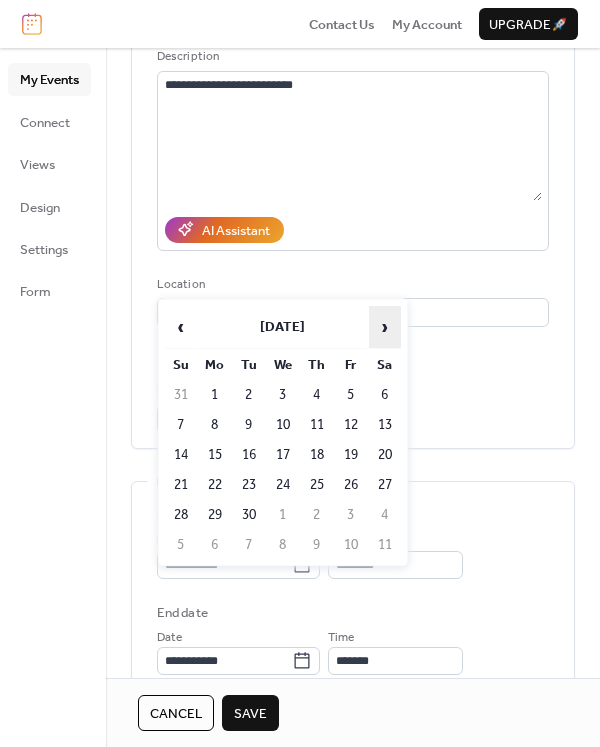 click on "›" at bounding box center (385, 327) 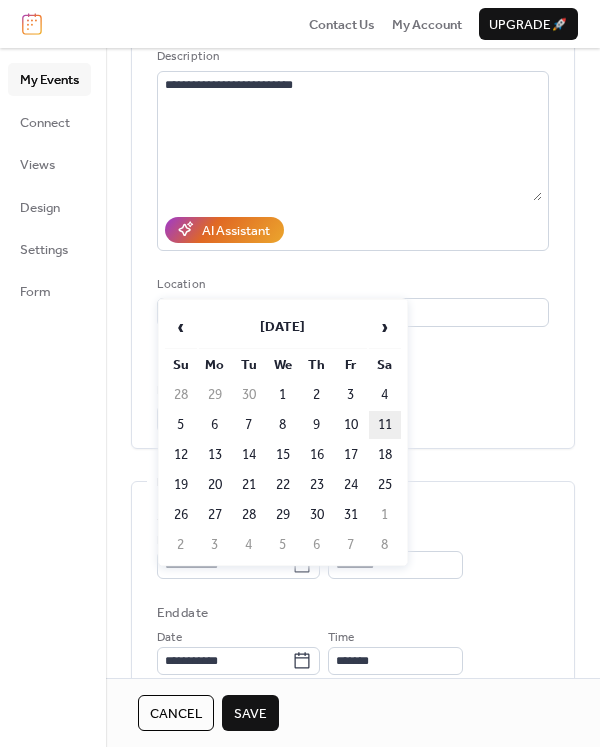 click on "11" at bounding box center (385, 425) 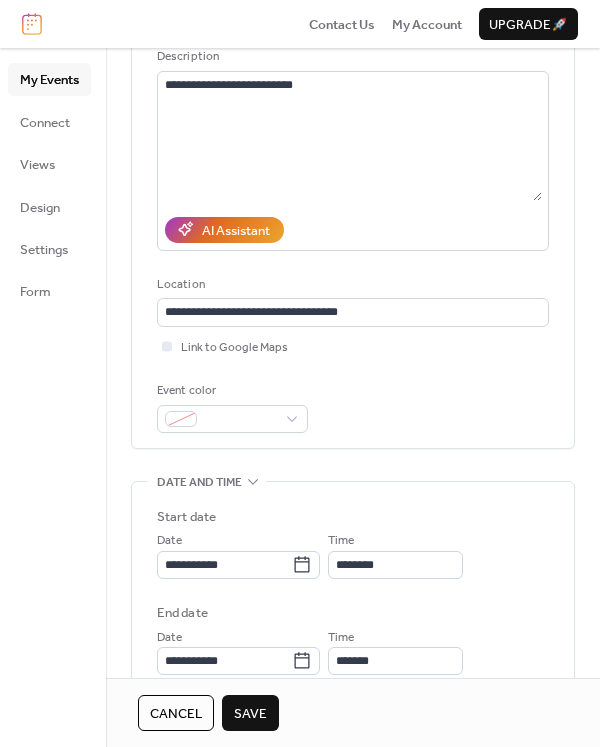 type on "**********" 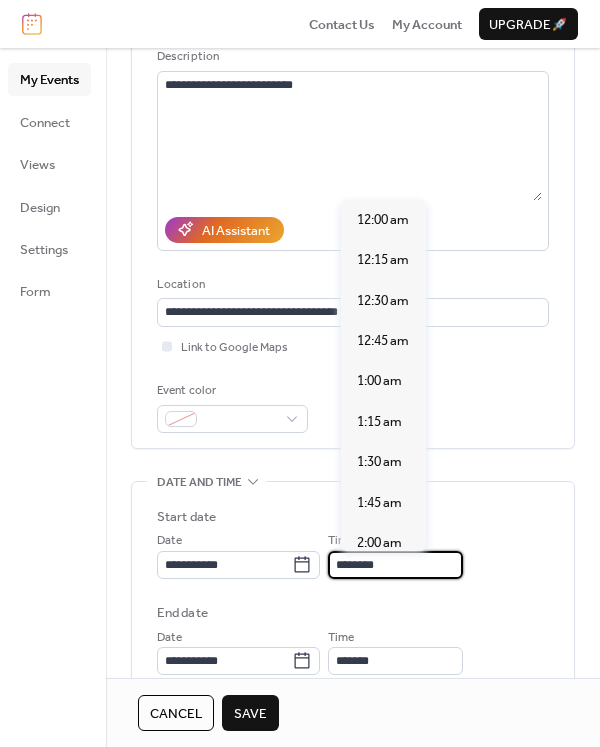 click on "********" at bounding box center (395, 565) 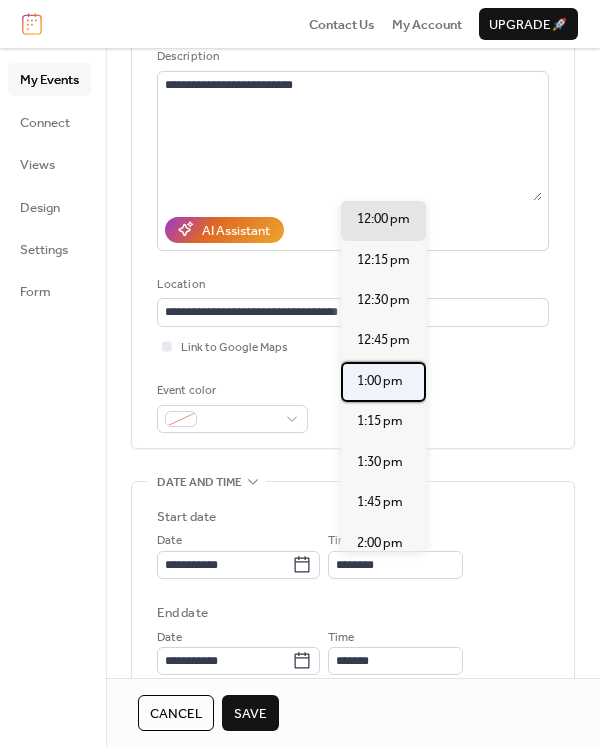 click on "1:00 pm" at bounding box center (380, 381) 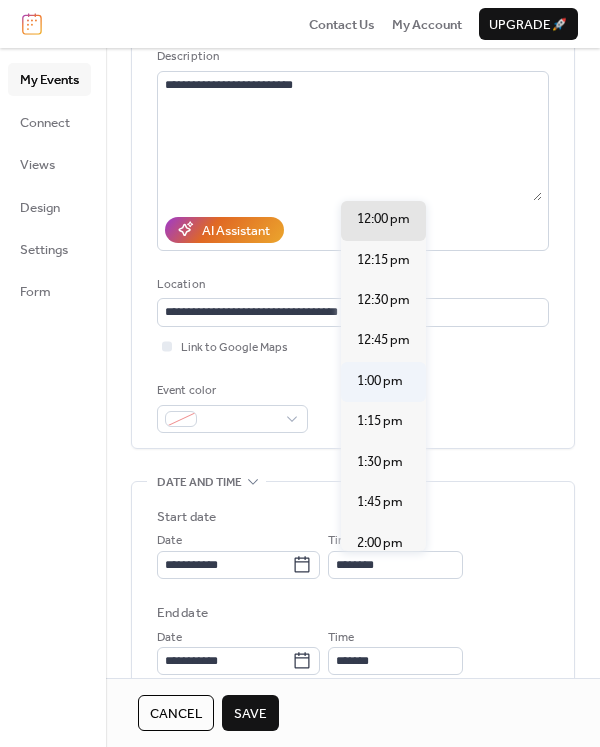 type on "*******" 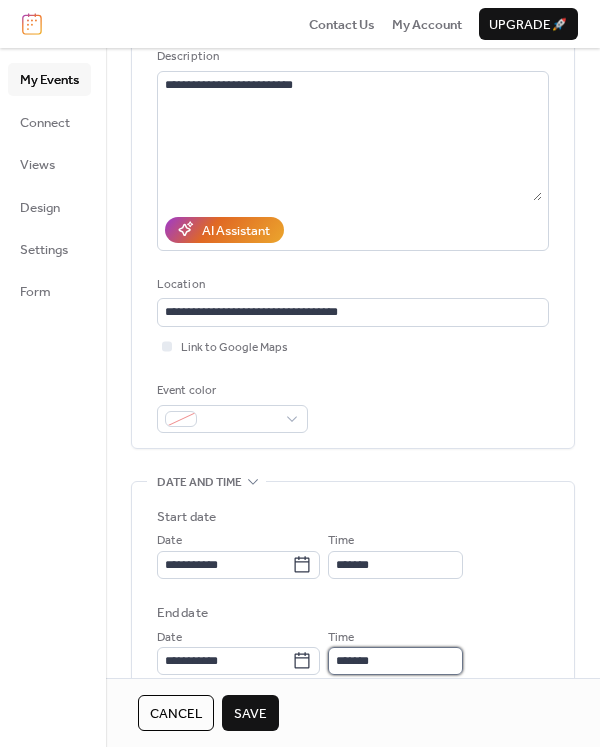 click on "*******" at bounding box center [395, 661] 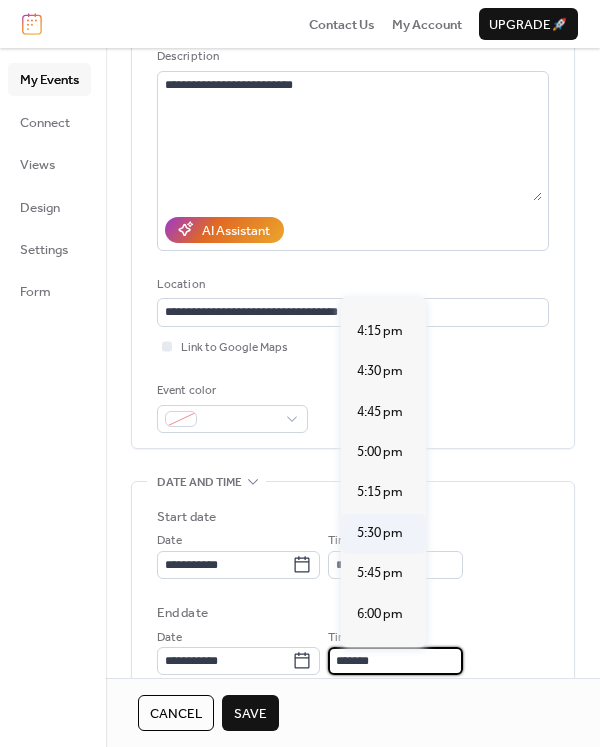 scroll, scrollTop: 500, scrollLeft: 0, axis: vertical 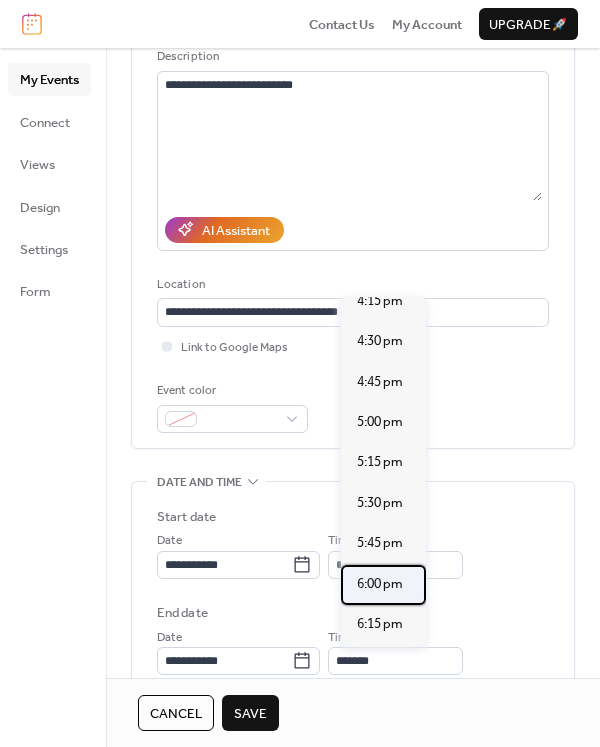 click on "6:00 pm" at bounding box center [380, 584] 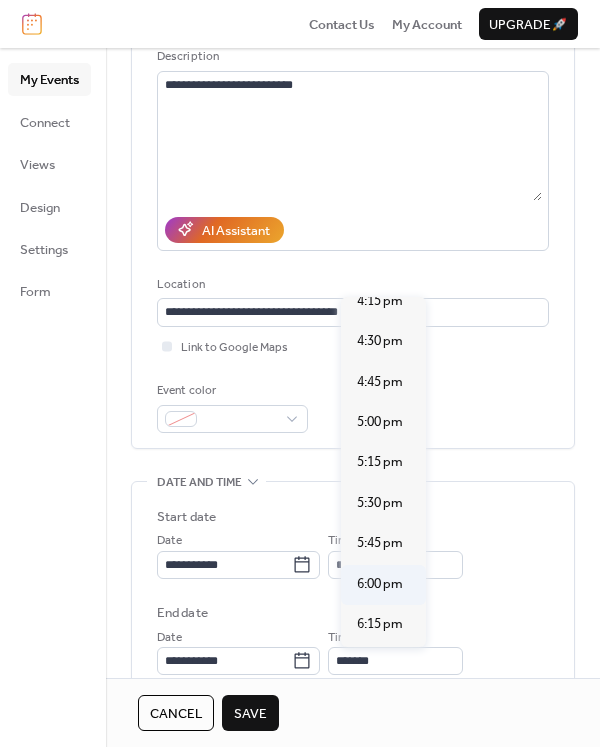 type on "*******" 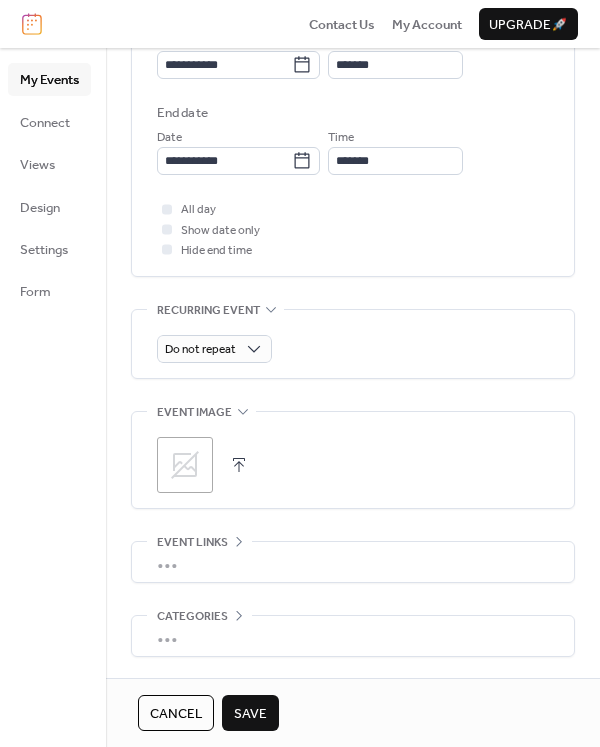 scroll, scrollTop: 773, scrollLeft: 0, axis: vertical 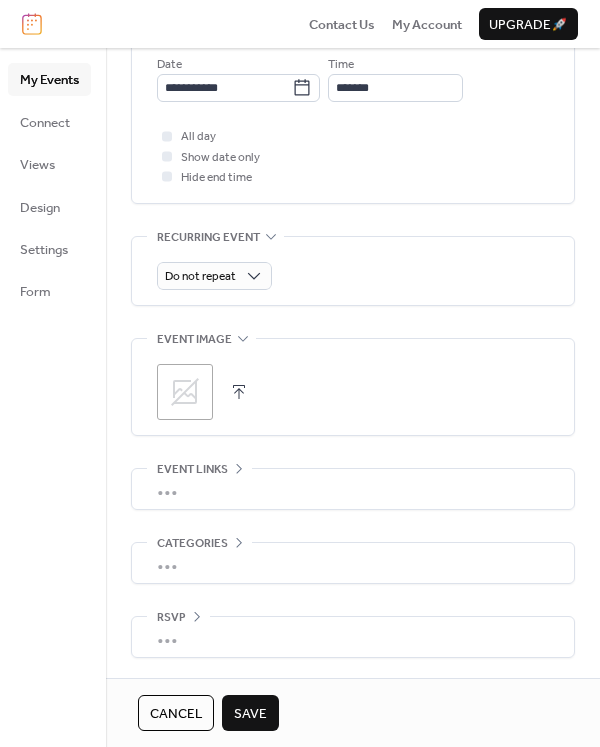 click on "Save" at bounding box center [250, 714] 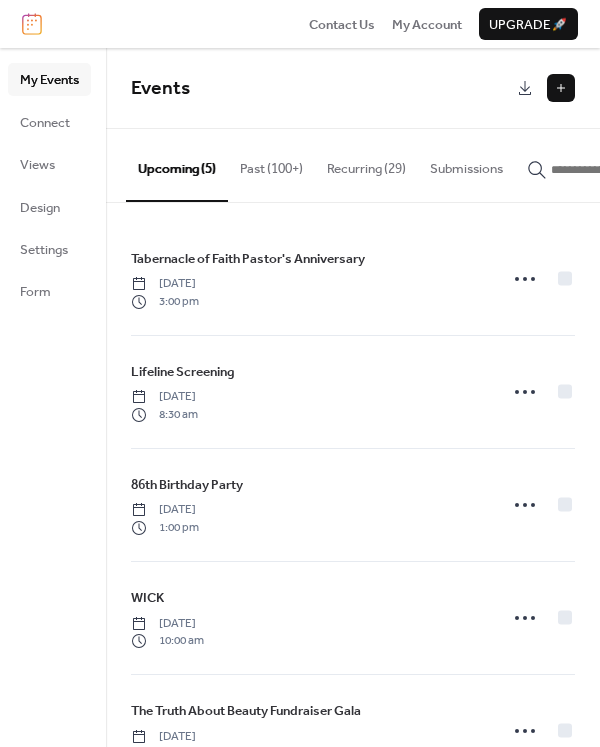 click at bounding box center (561, 88) 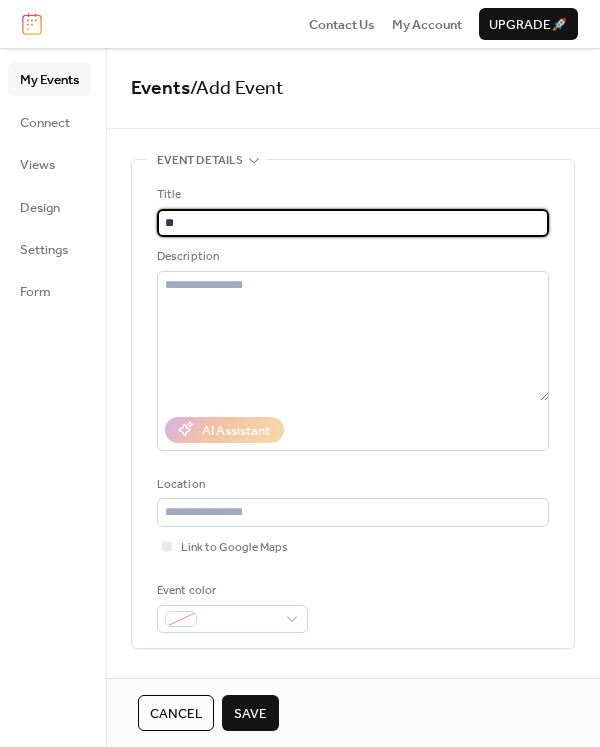type on "*" 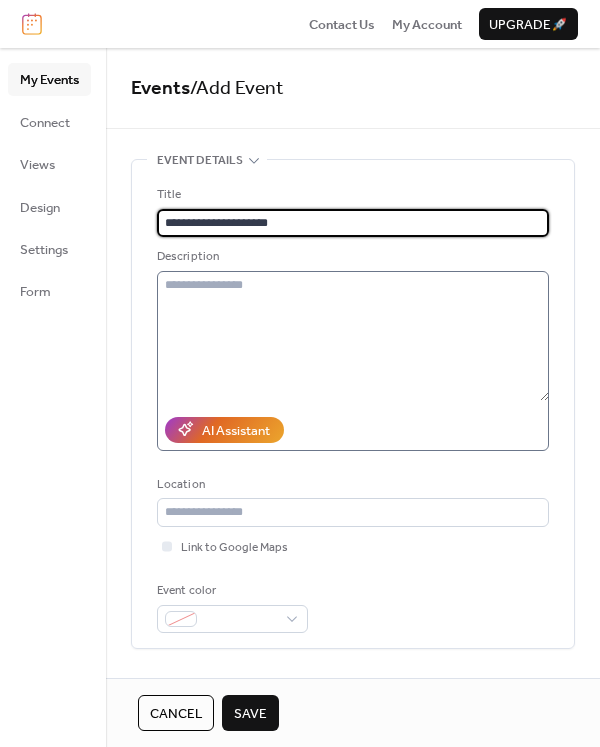 type on "**********" 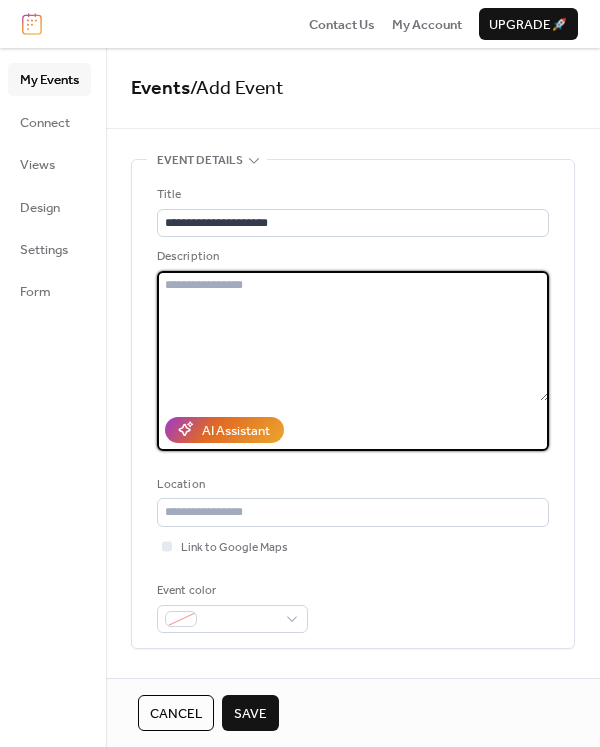 click at bounding box center [353, 336] 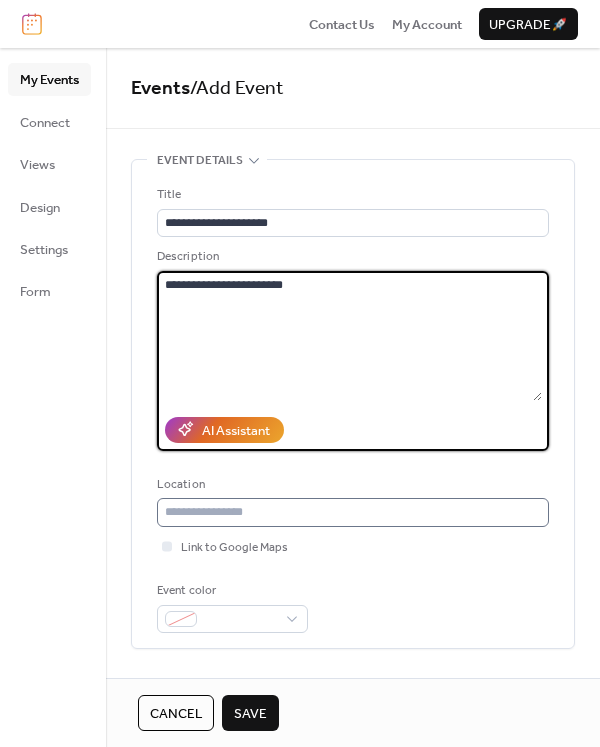 type on "**********" 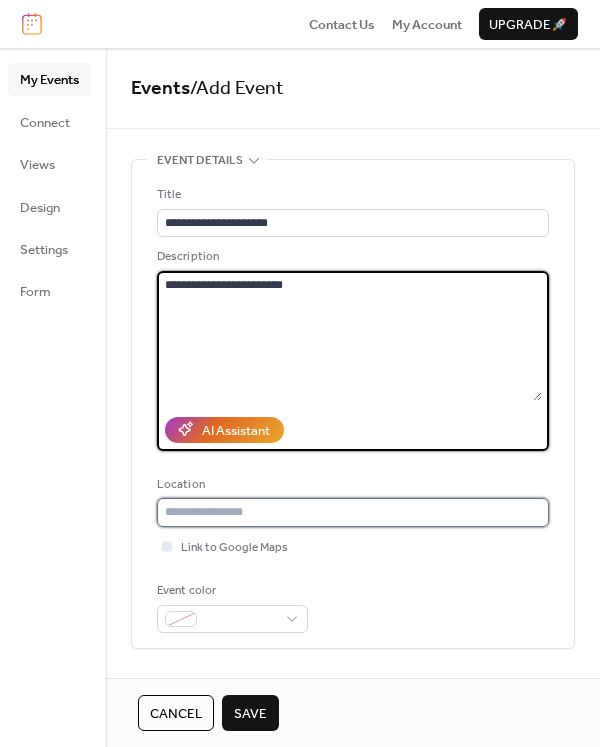 click at bounding box center [353, 512] 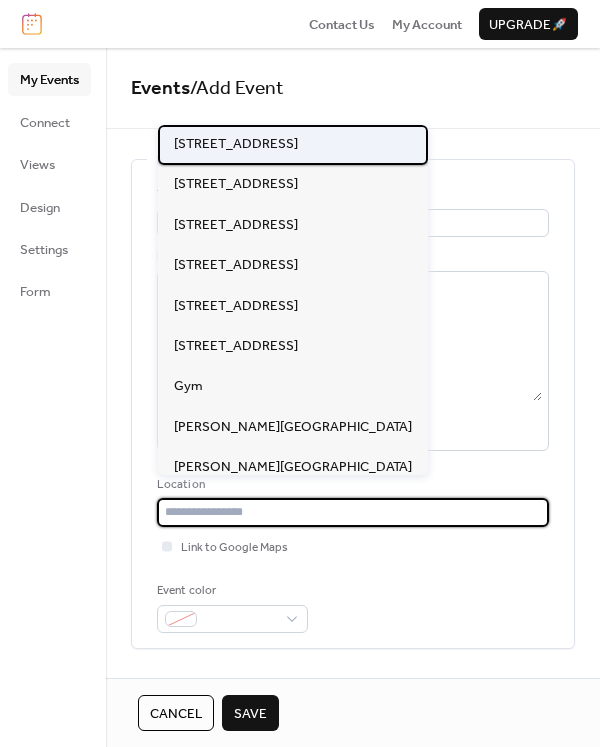 click on "[STREET_ADDRESS]" at bounding box center (236, 144) 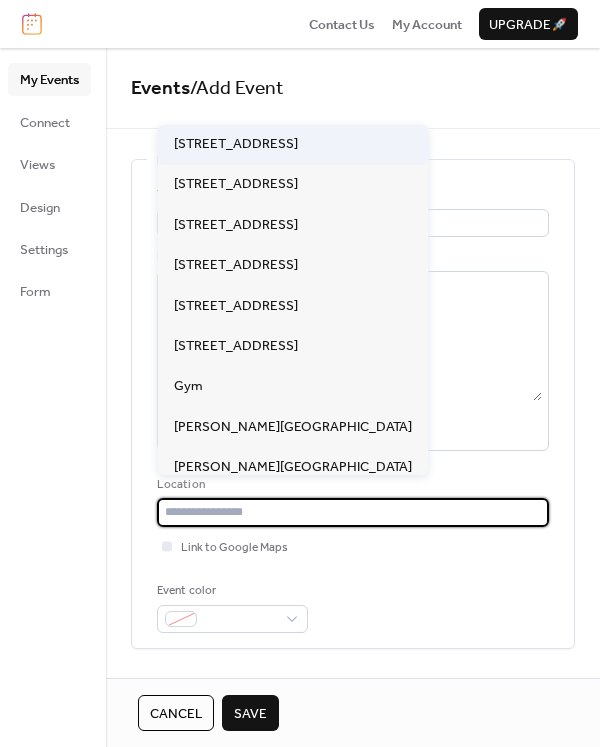 type on "**********" 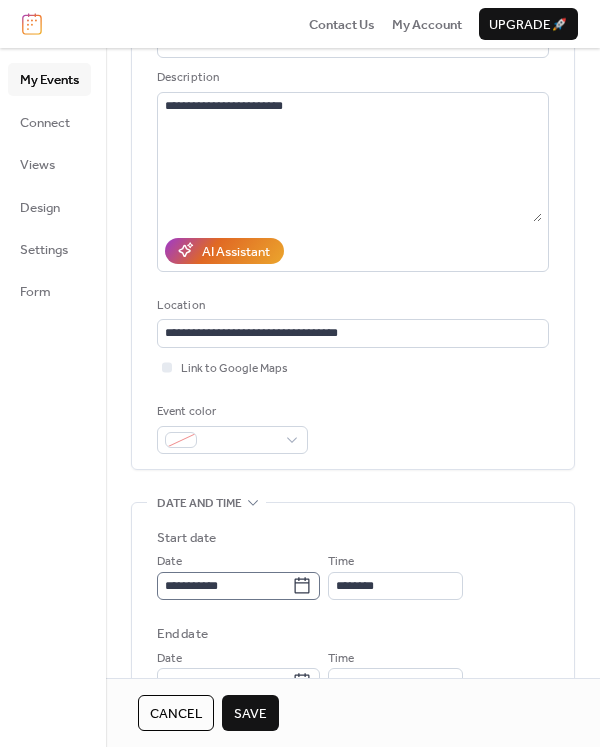 scroll, scrollTop: 200, scrollLeft: 0, axis: vertical 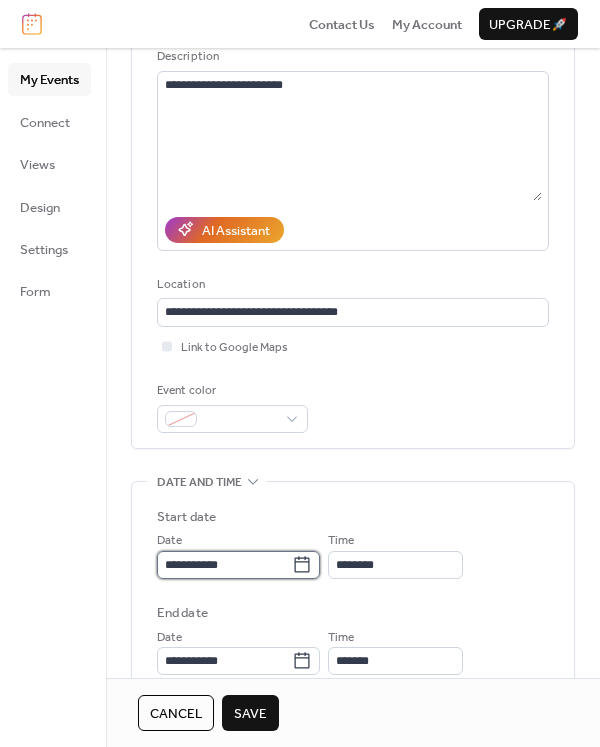 click on "**********" at bounding box center [224, 565] 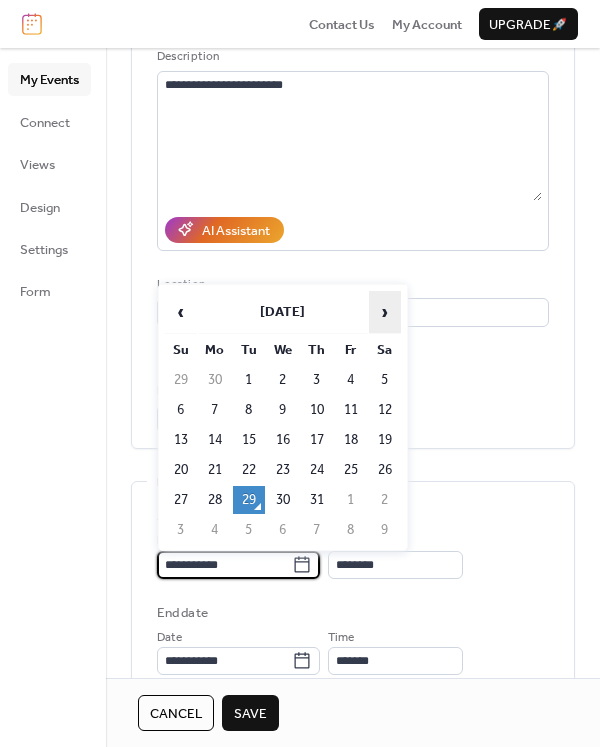 click on "›" at bounding box center [385, 312] 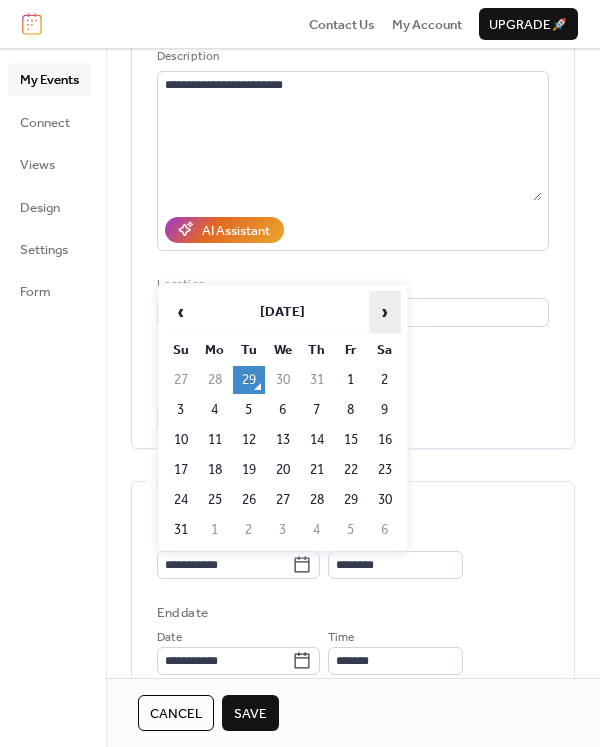 click on "›" at bounding box center (385, 312) 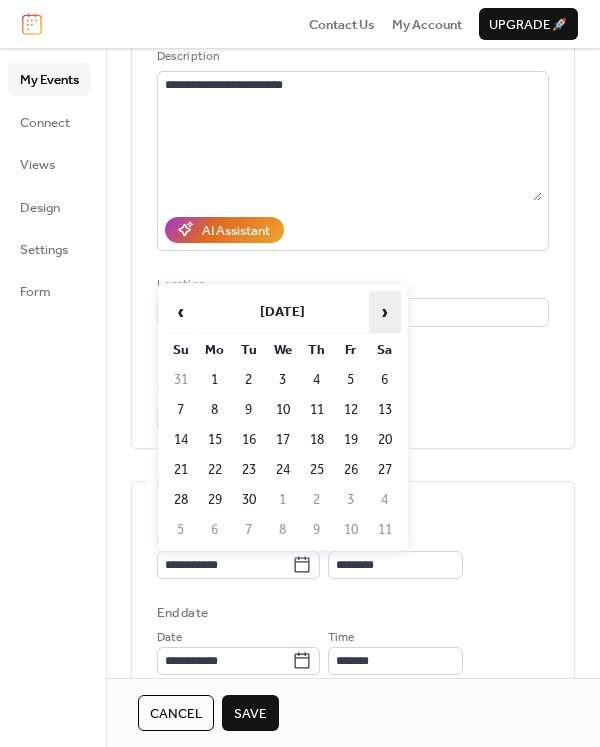 click on "›" at bounding box center (385, 312) 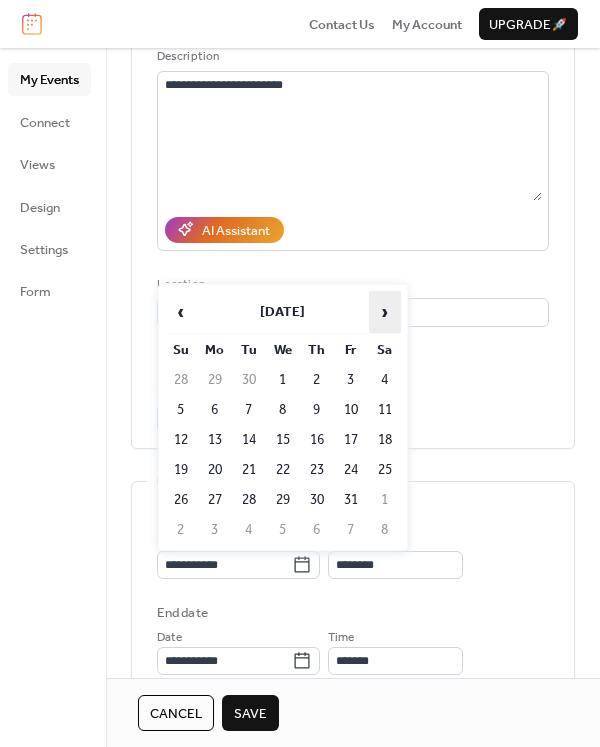 click on "›" at bounding box center (385, 312) 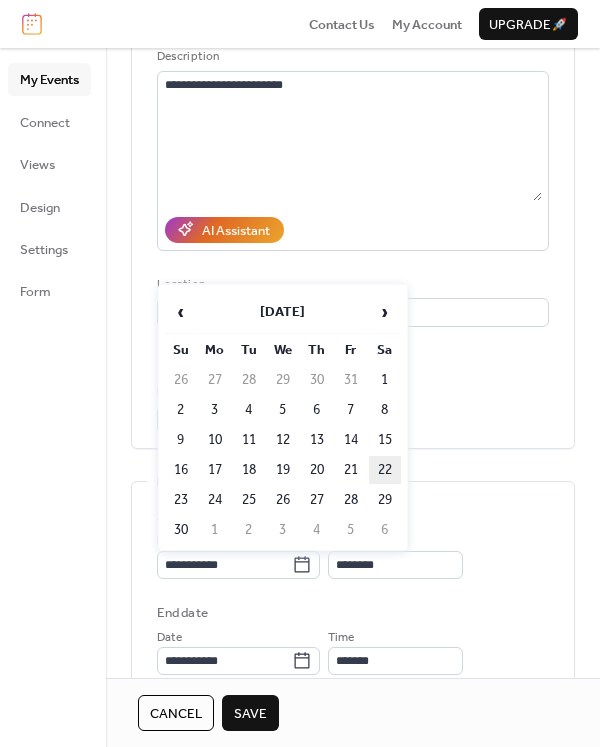 click on "22" at bounding box center [385, 470] 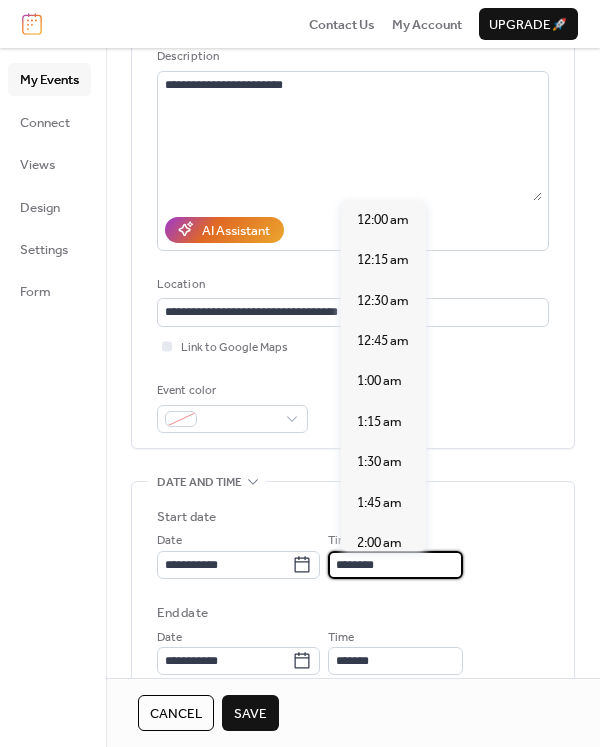 click on "********" at bounding box center (395, 565) 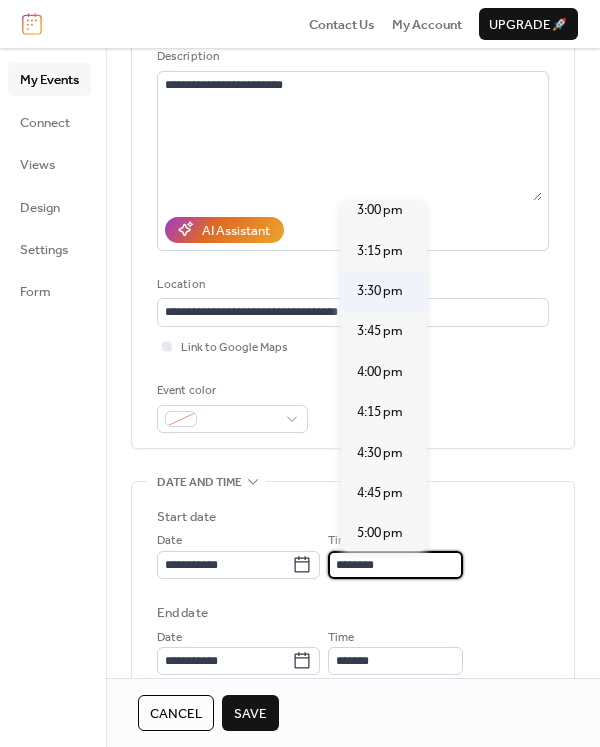 scroll, scrollTop: 2440, scrollLeft: 0, axis: vertical 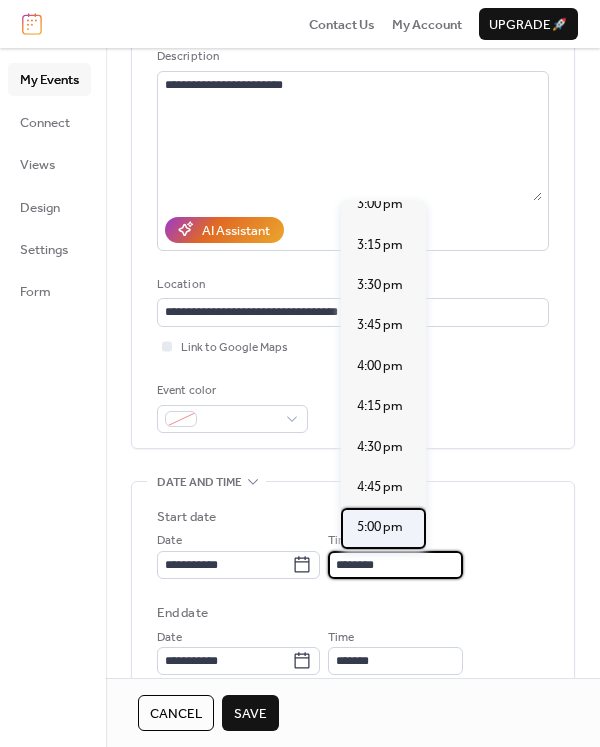 click on "5:00 pm" at bounding box center [380, 527] 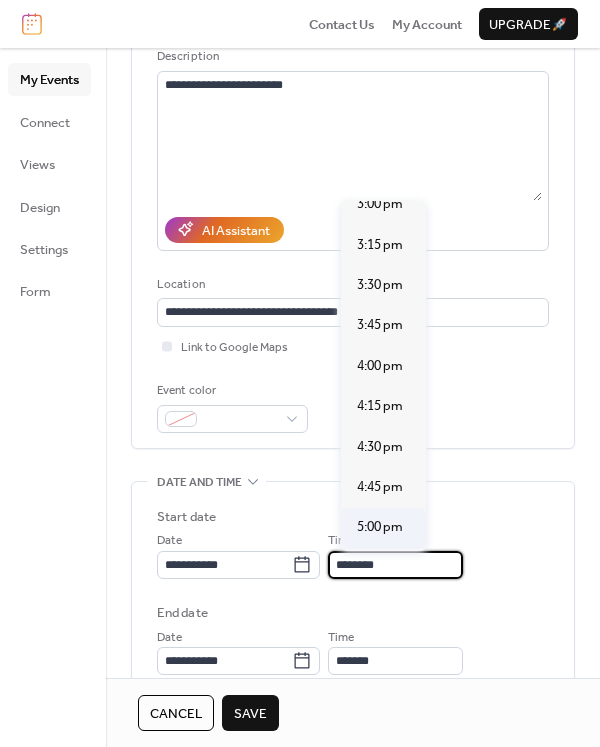 type on "*******" 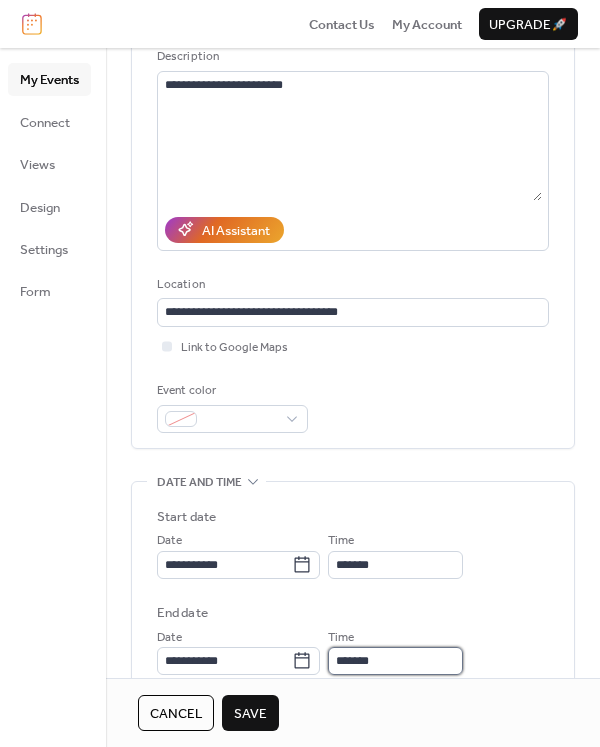 click on "*******" at bounding box center [395, 661] 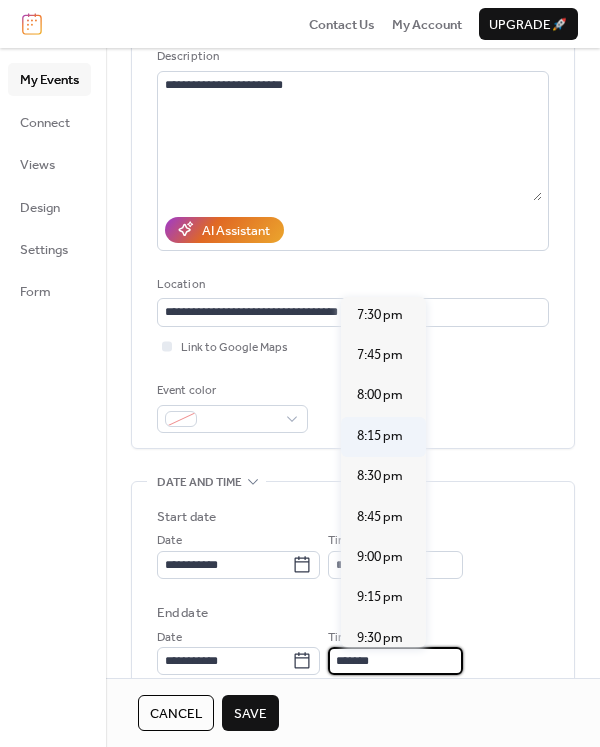 scroll, scrollTop: 400, scrollLeft: 0, axis: vertical 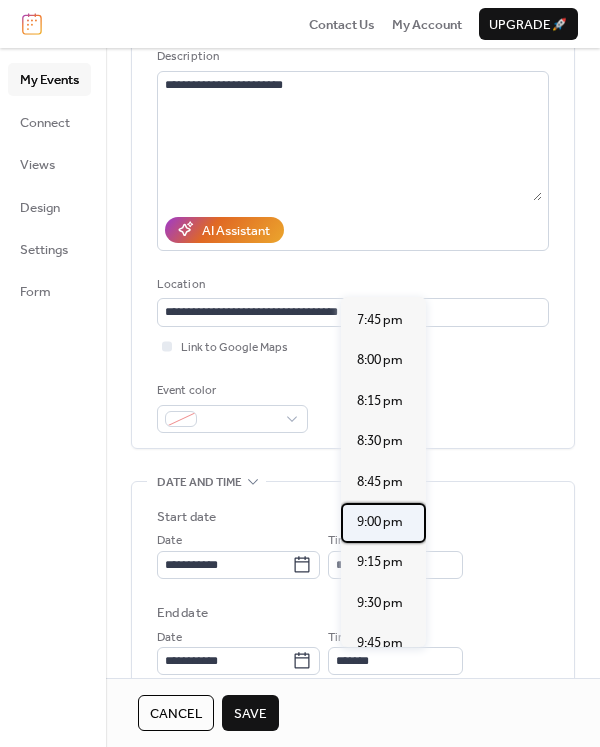 click on "9:00 pm" at bounding box center (380, 522) 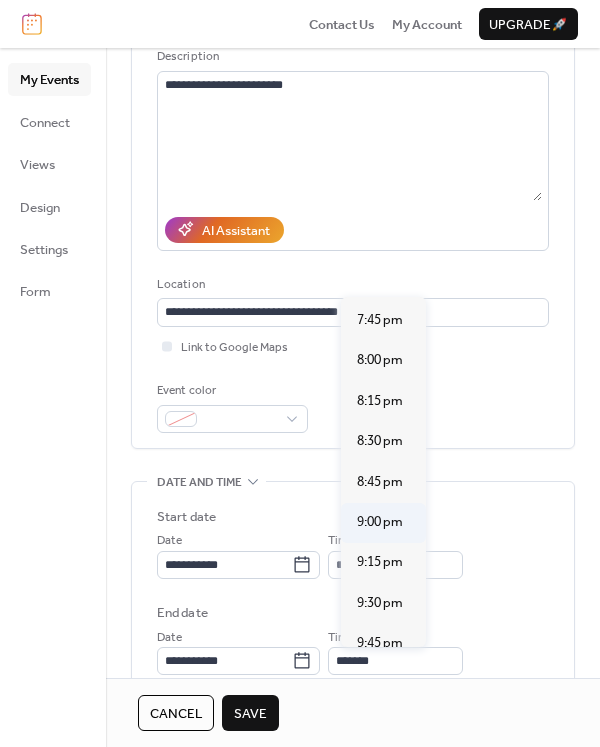 type on "*******" 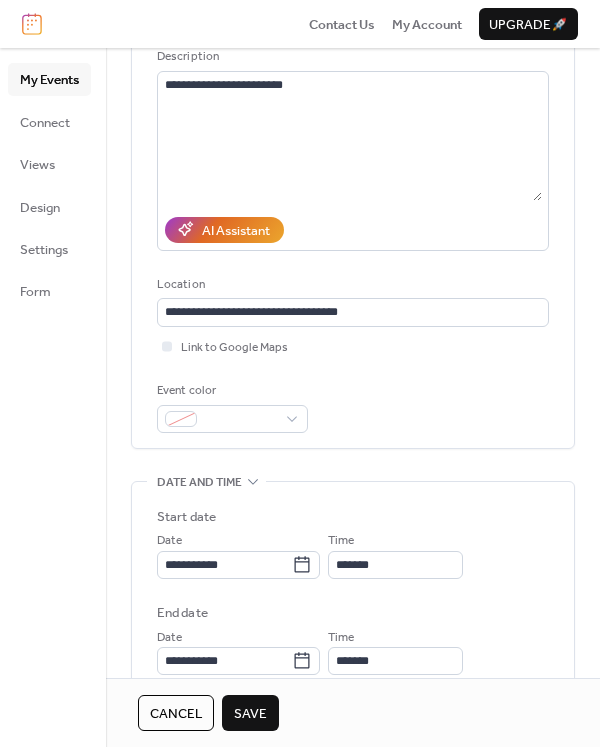 click on "Save" at bounding box center [250, 714] 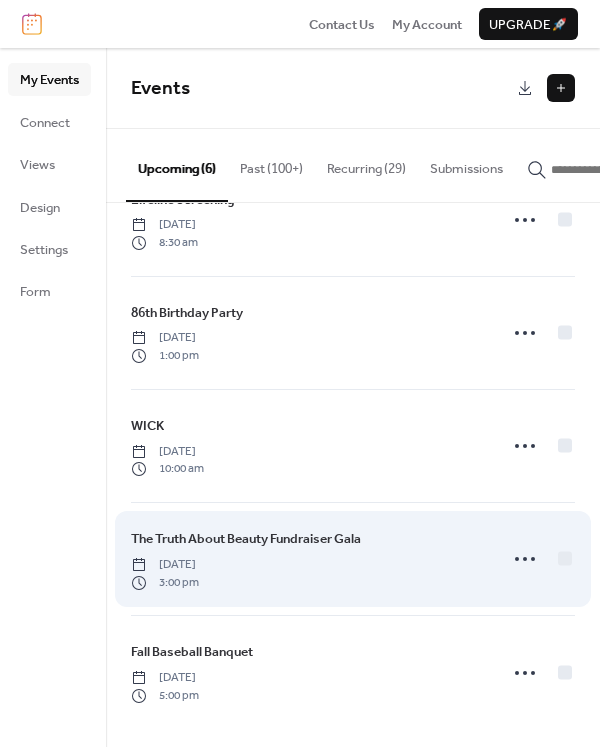 scroll, scrollTop: 180, scrollLeft: 0, axis: vertical 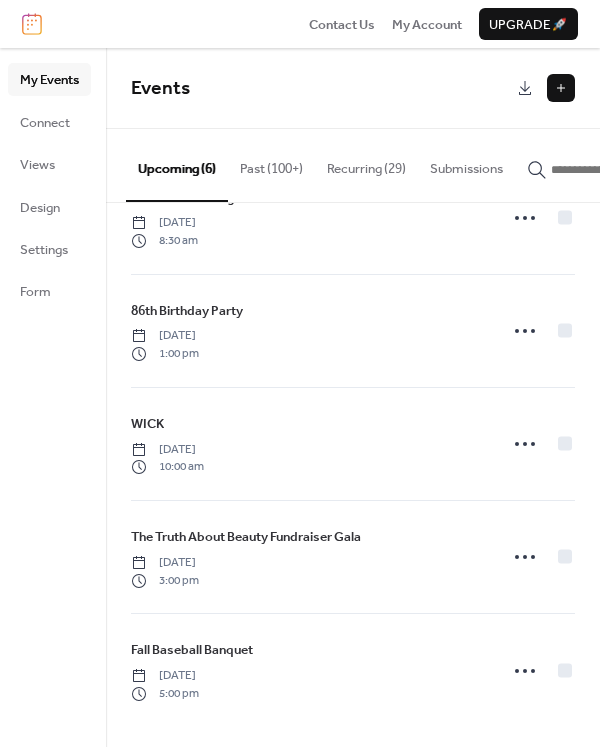 click at bounding box center [561, 88] 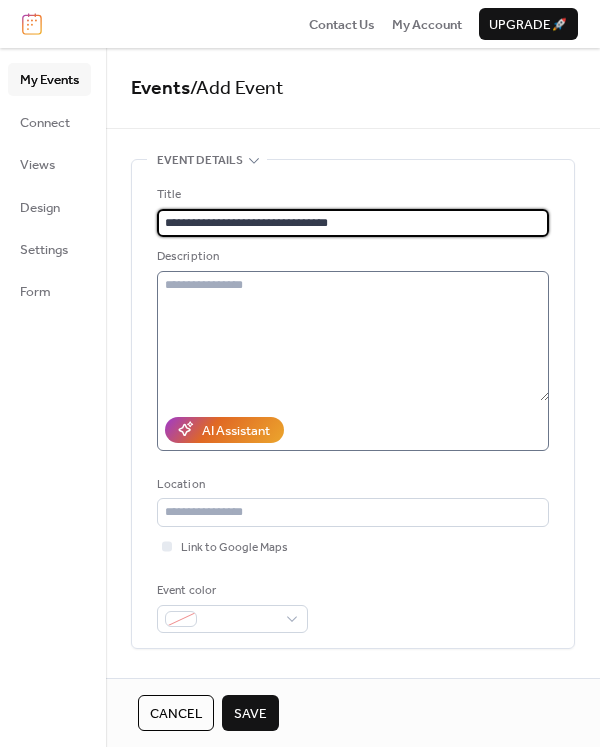 type on "**********" 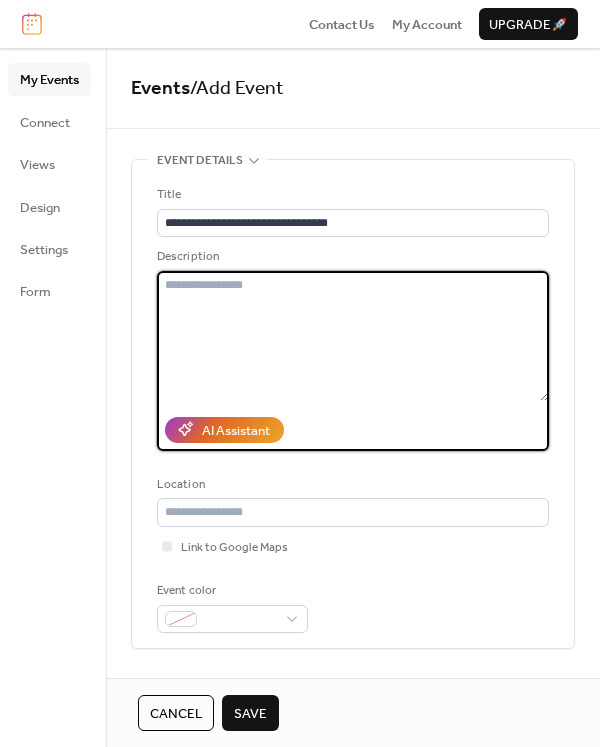 click at bounding box center [353, 336] 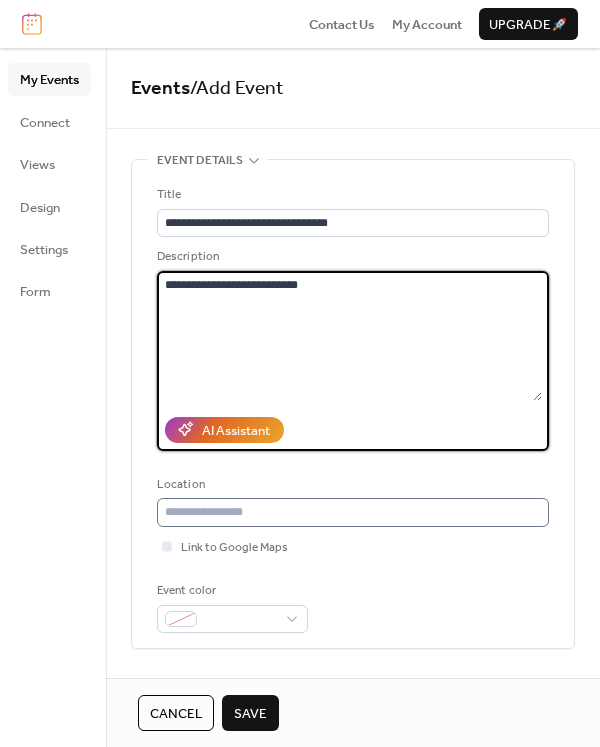 type on "**********" 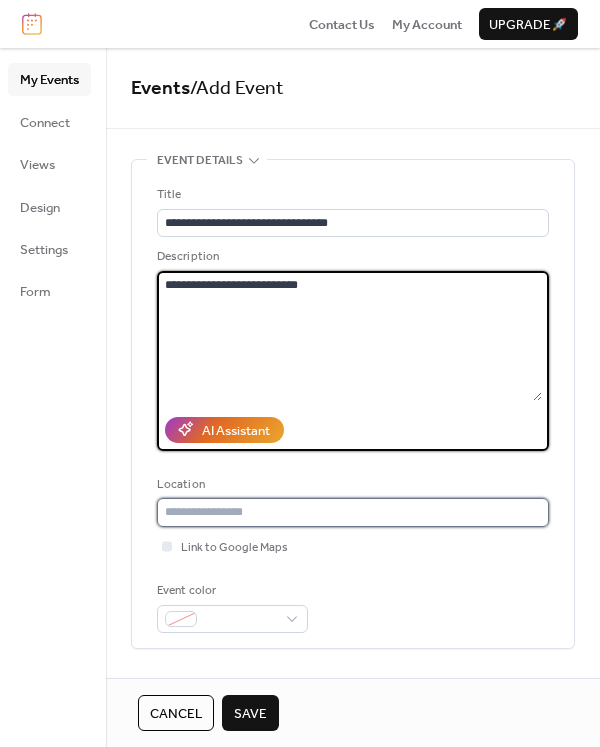 click at bounding box center (353, 512) 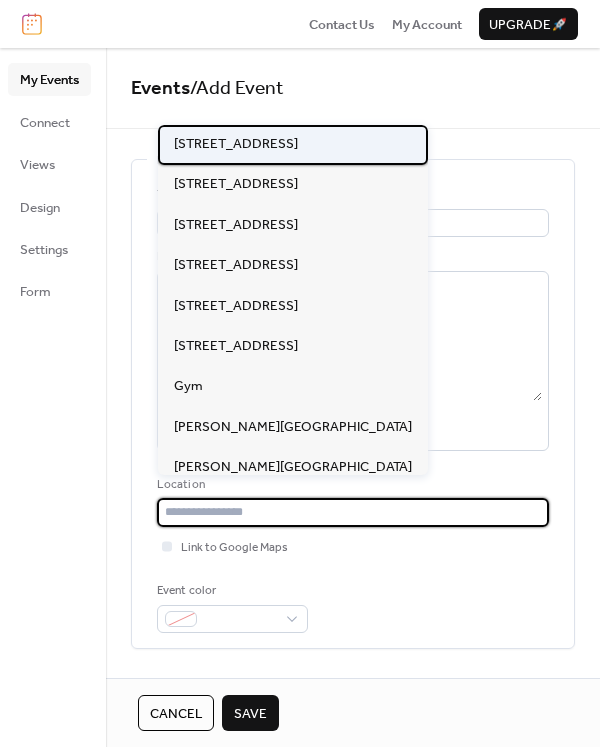 click on "[STREET_ADDRESS]" at bounding box center (236, 144) 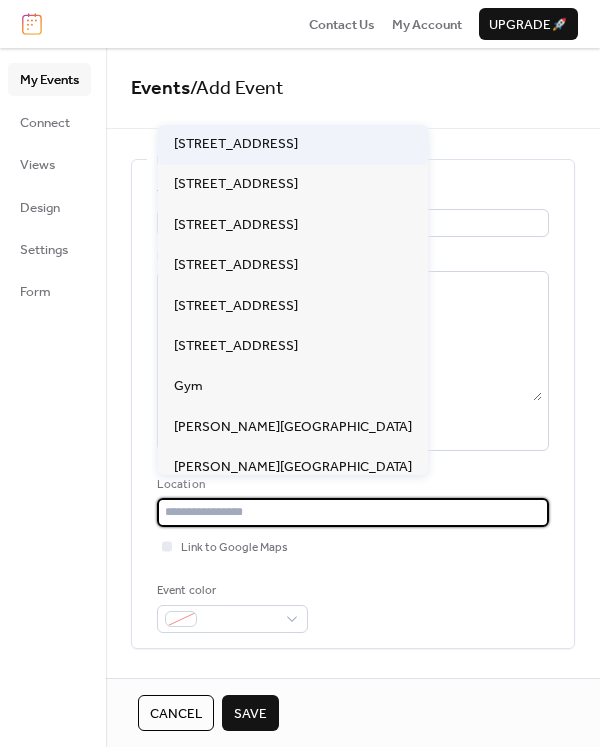 type on "**********" 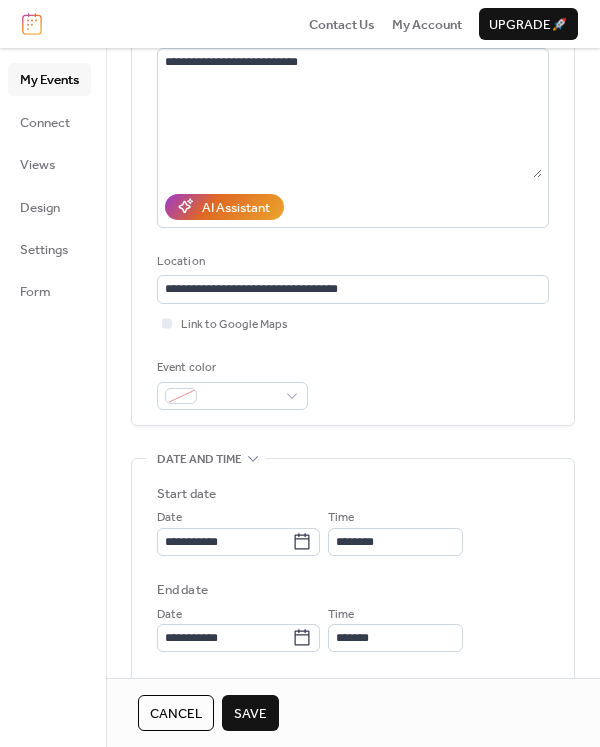 scroll, scrollTop: 300, scrollLeft: 0, axis: vertical 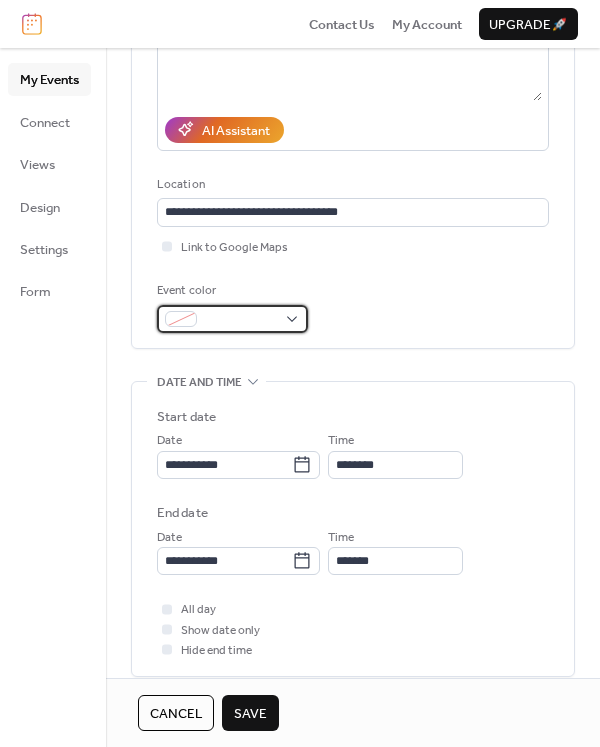 click at bounding box center [232, 319] 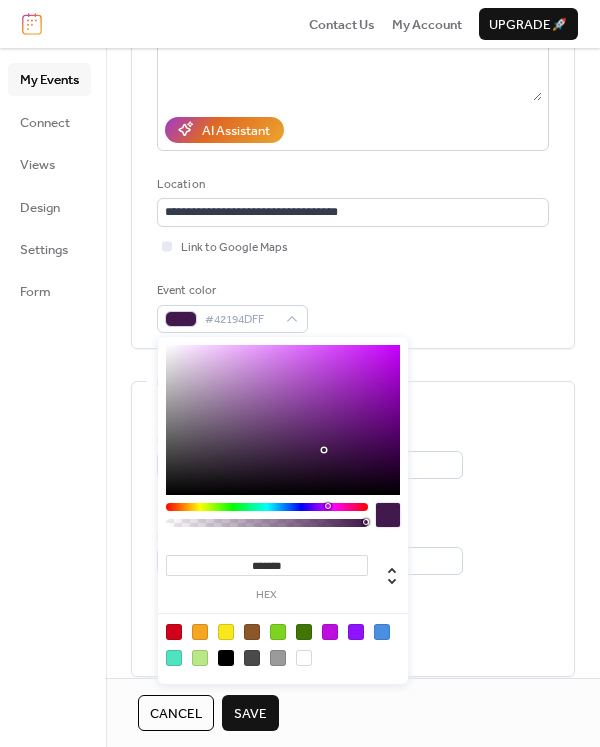 click at bounding box center (267, 507) 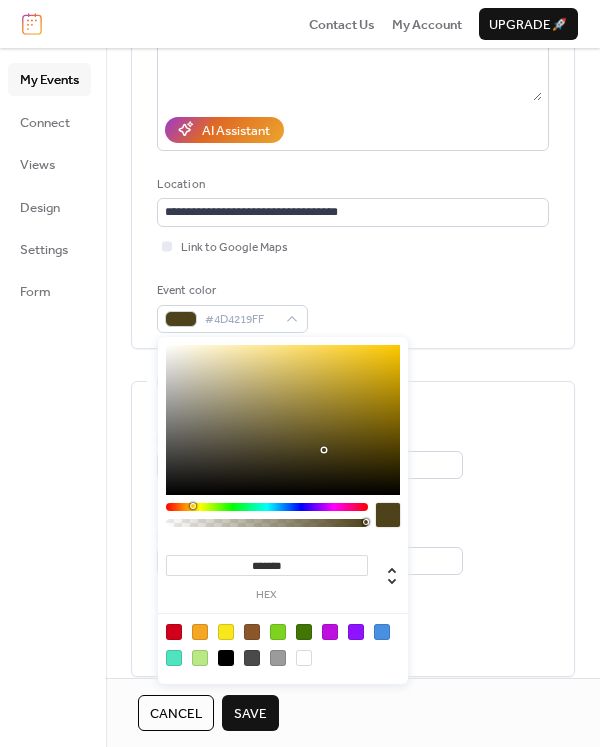 click at bounding box center [267, 507] 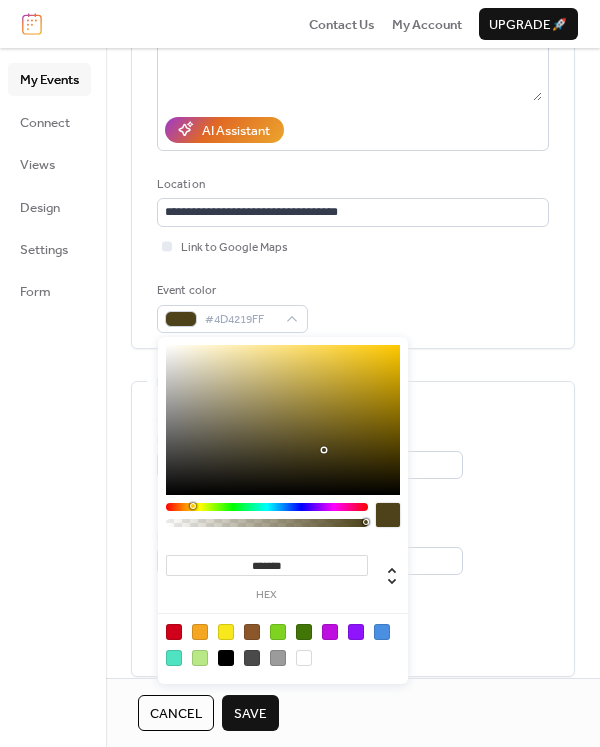 type on "*******" 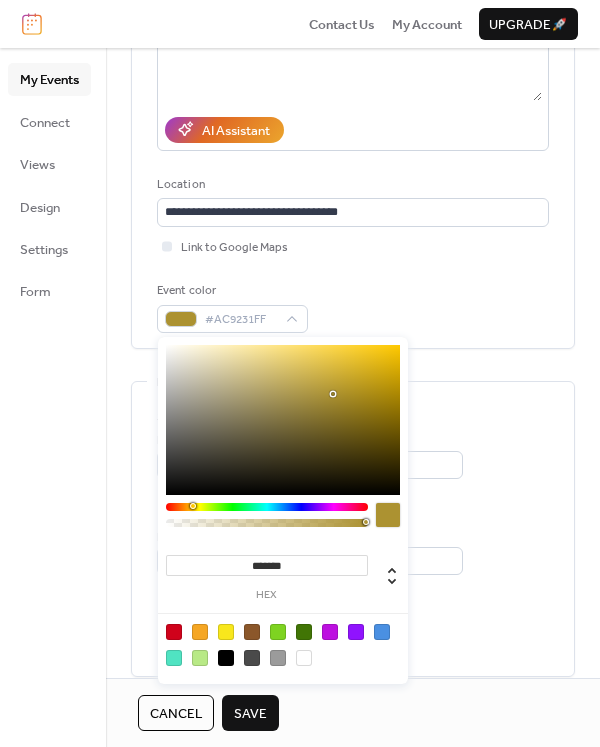 click on "All day Show date only Hide end time" at bounding box center [353, 629] 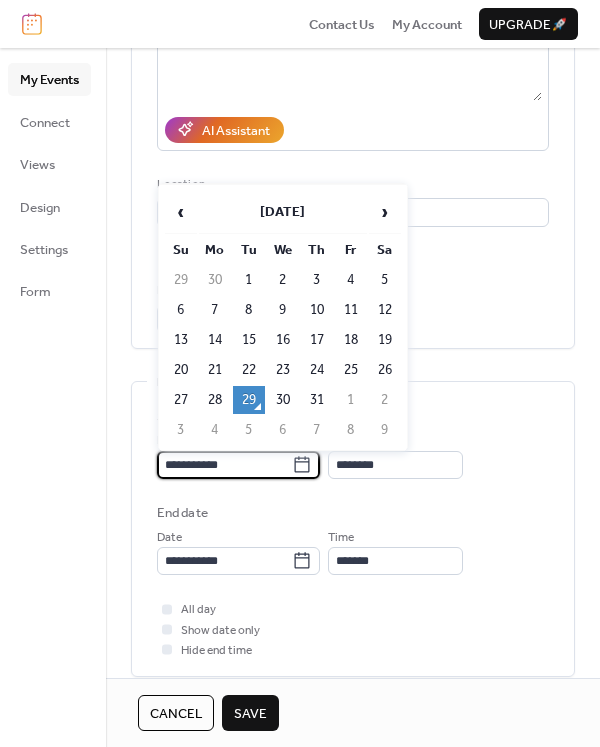 click on "**********" at bounding box center [224, 465] 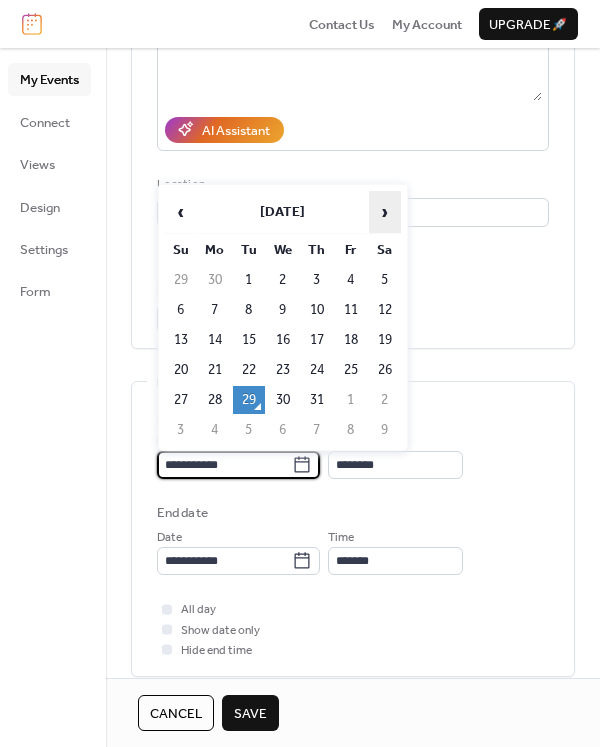 click on "›" at bounding box center (385, 212) 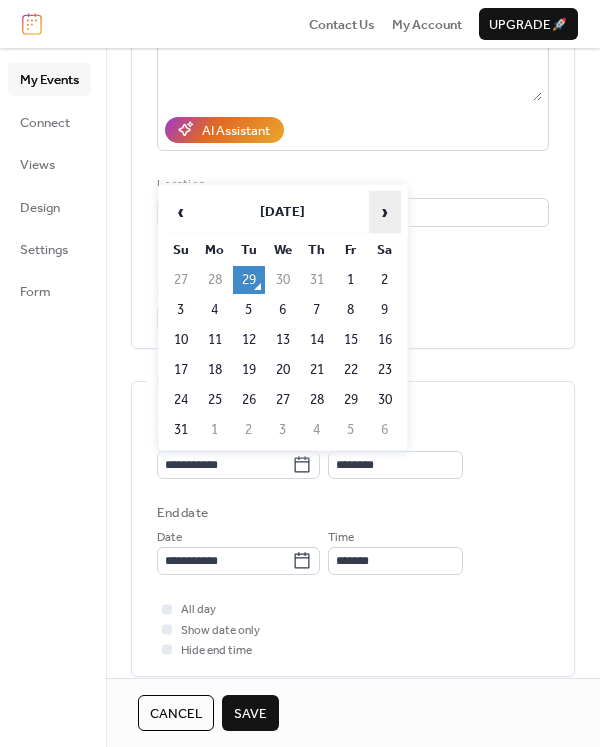 click on "›" at bounding box center [385, 212] 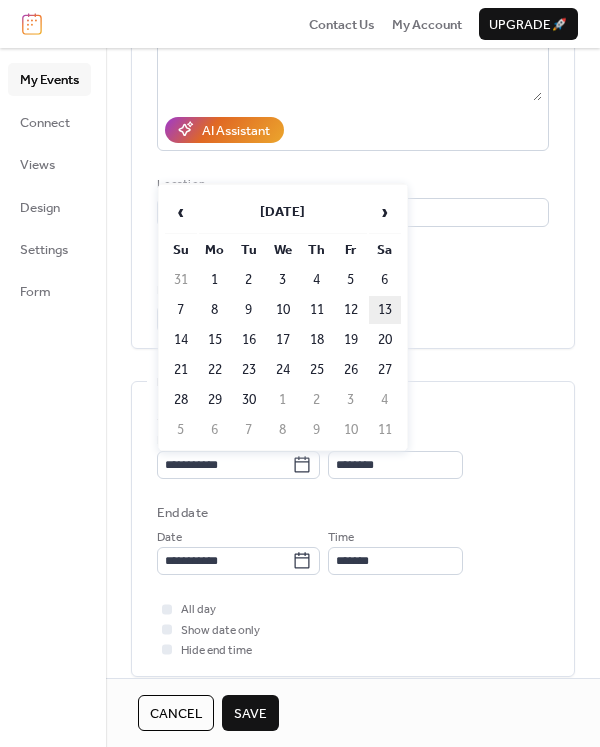 click on "13" at bounding box center [385, 310] 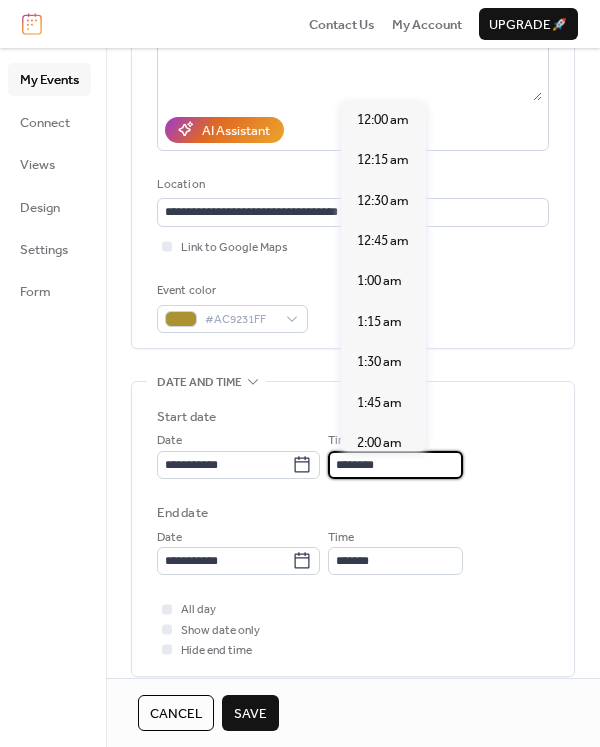scroll, scrollTop: 1940, scrollLeft: 0, axis: vertical 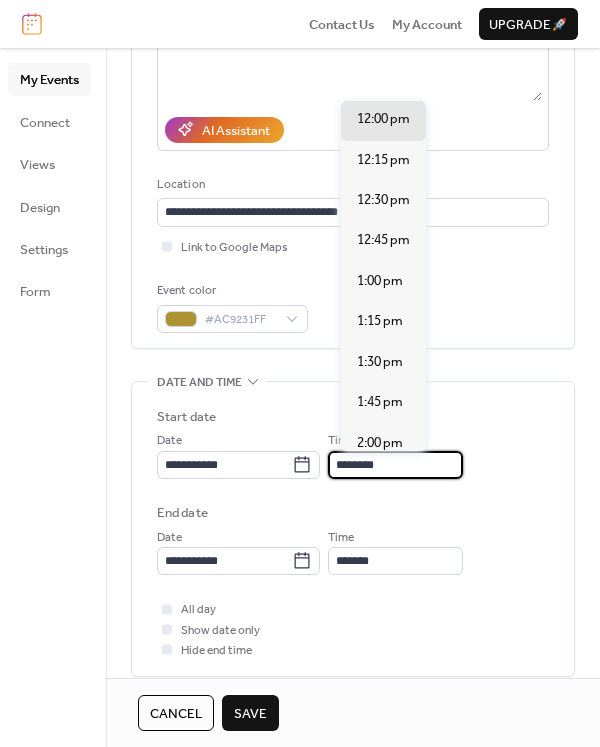 click on "********" at bounding box center [395, 465] 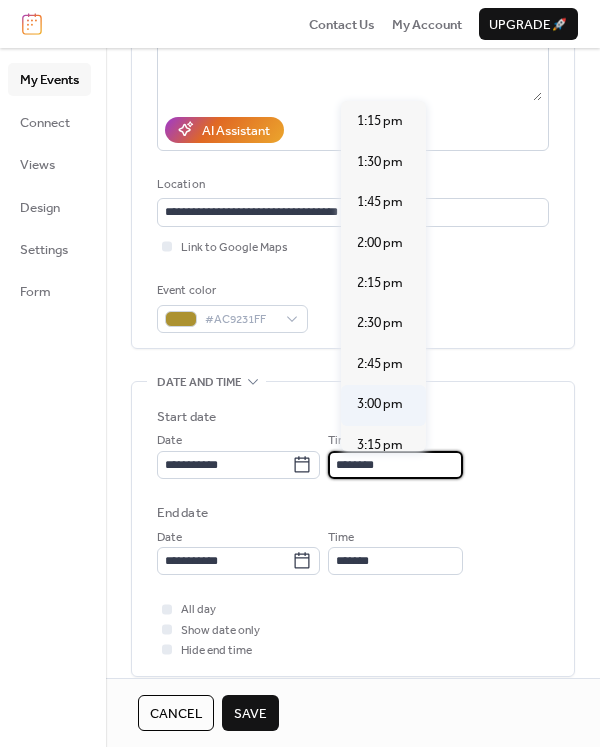 scroll, scrollTop: 2240, scrollLeft: 0, axis: vertical 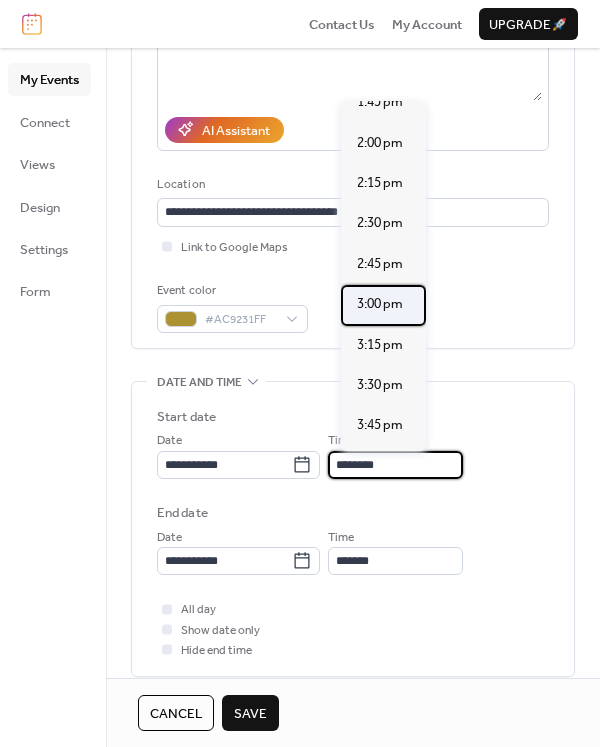 click on "3:00 pm" at bounding box center [380, 304] 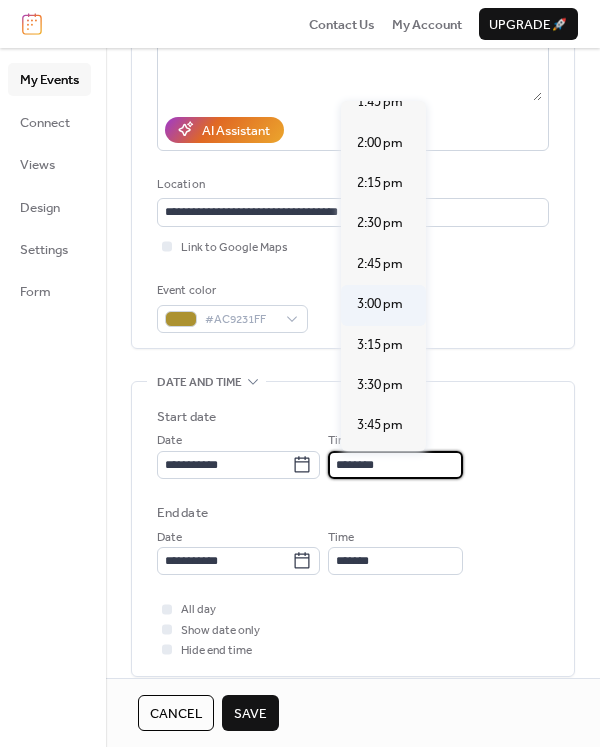type on "*******" 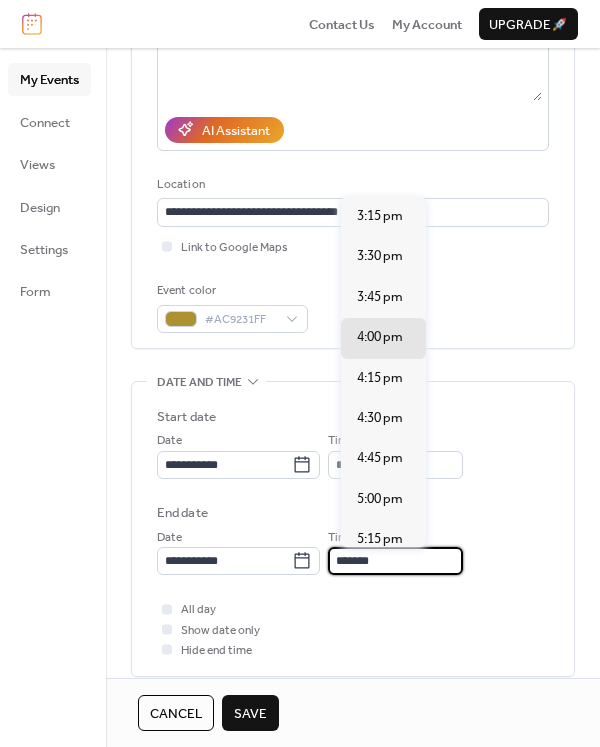 click on "*******" at bounding box center [395, 561] 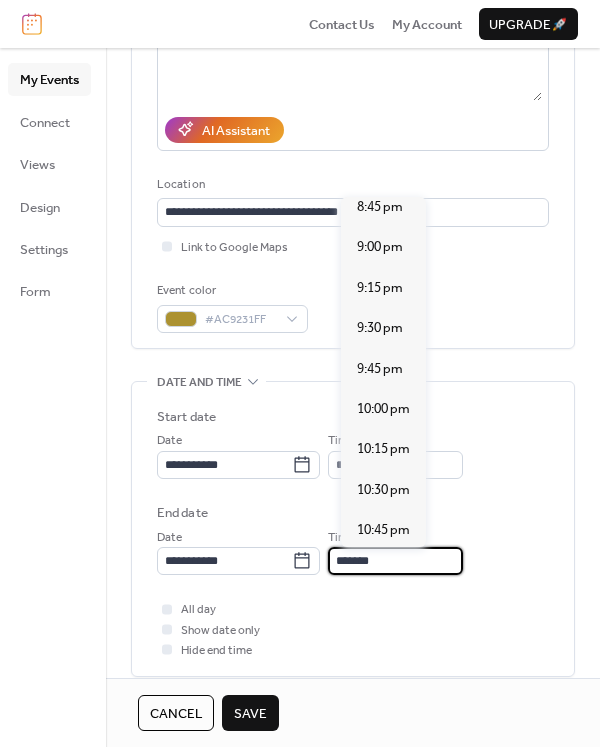 scroll, scrollTop: 900, scrollLeft: 0, axis: vertical 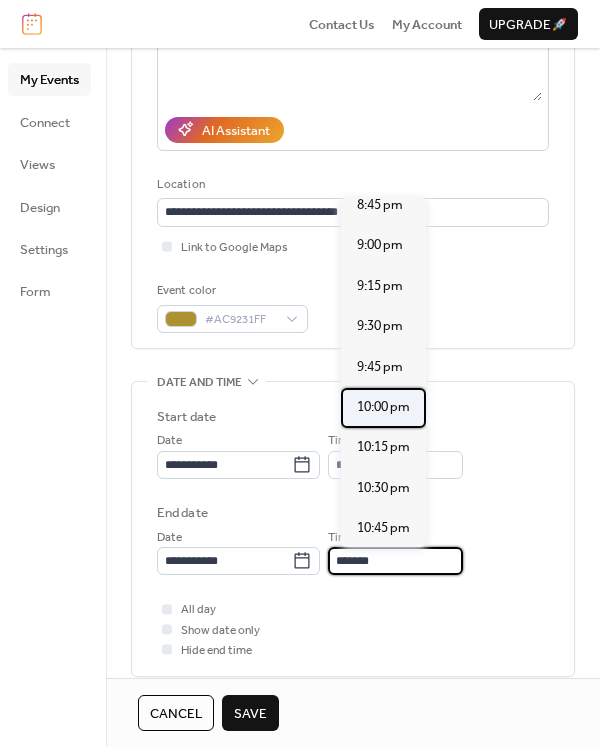 click on "10:00 pm" at bounding box center (383, 407) 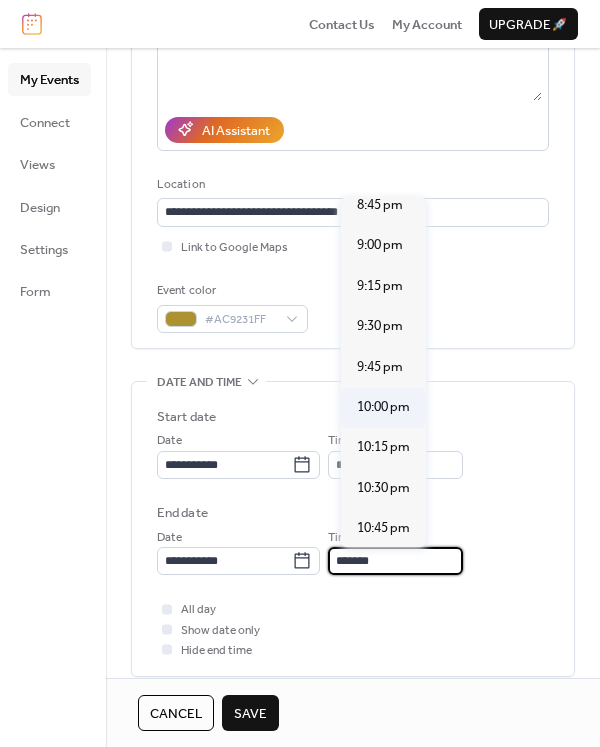 type on "********" 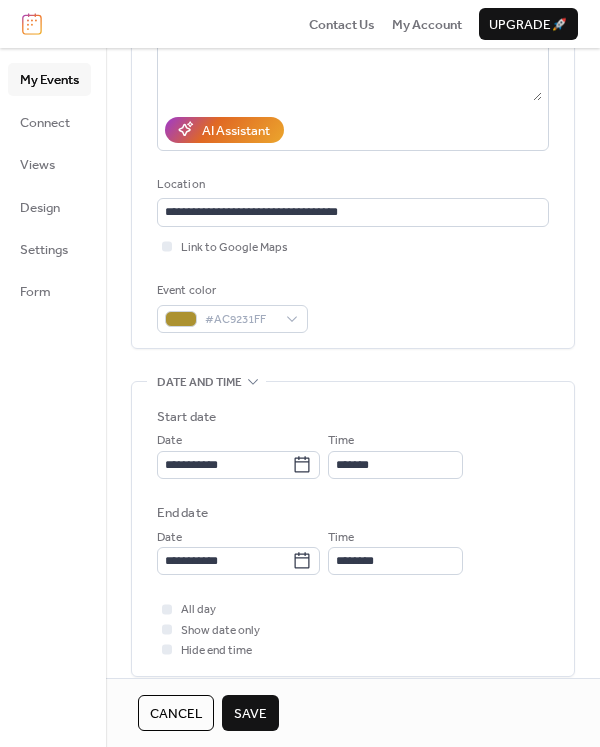 click on "Save" at bounding box center (250, 713) 